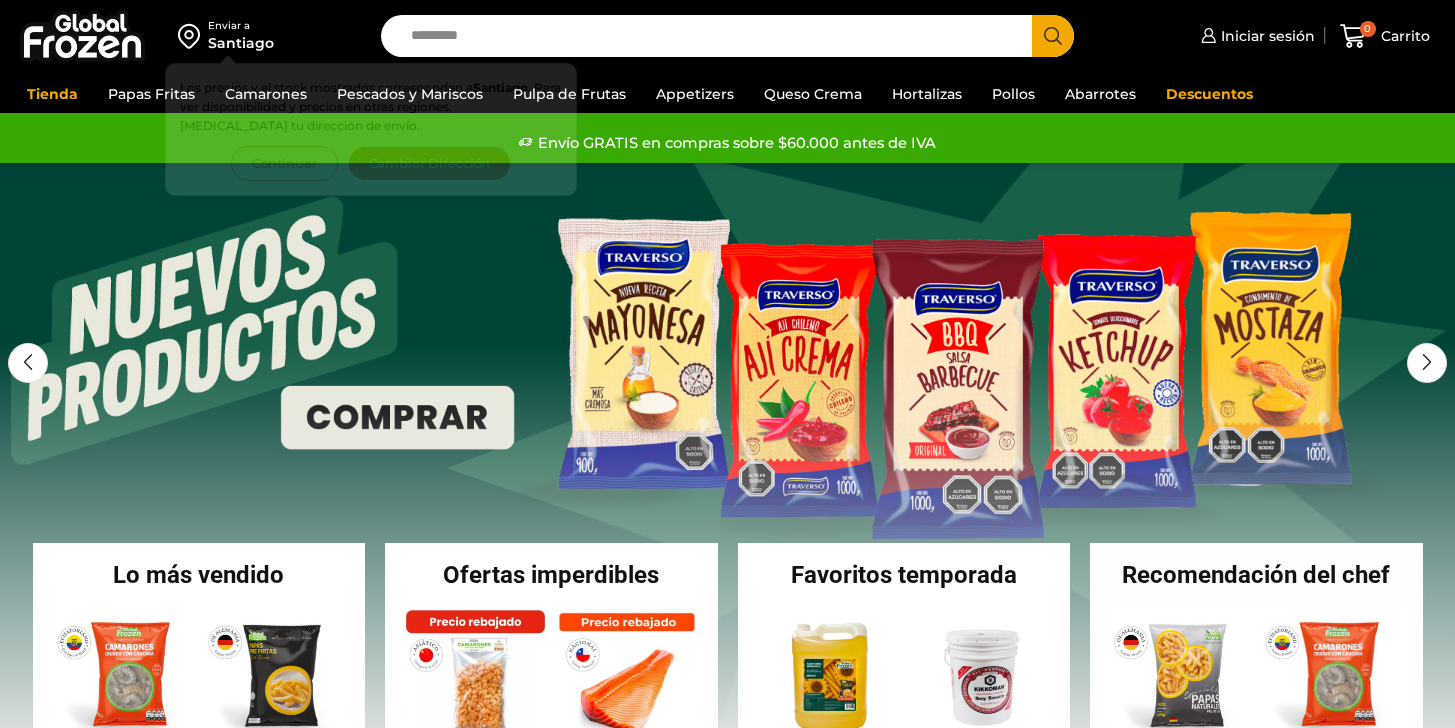 scroll, scrollTop: 0, scrollLeft: 0, axis: both 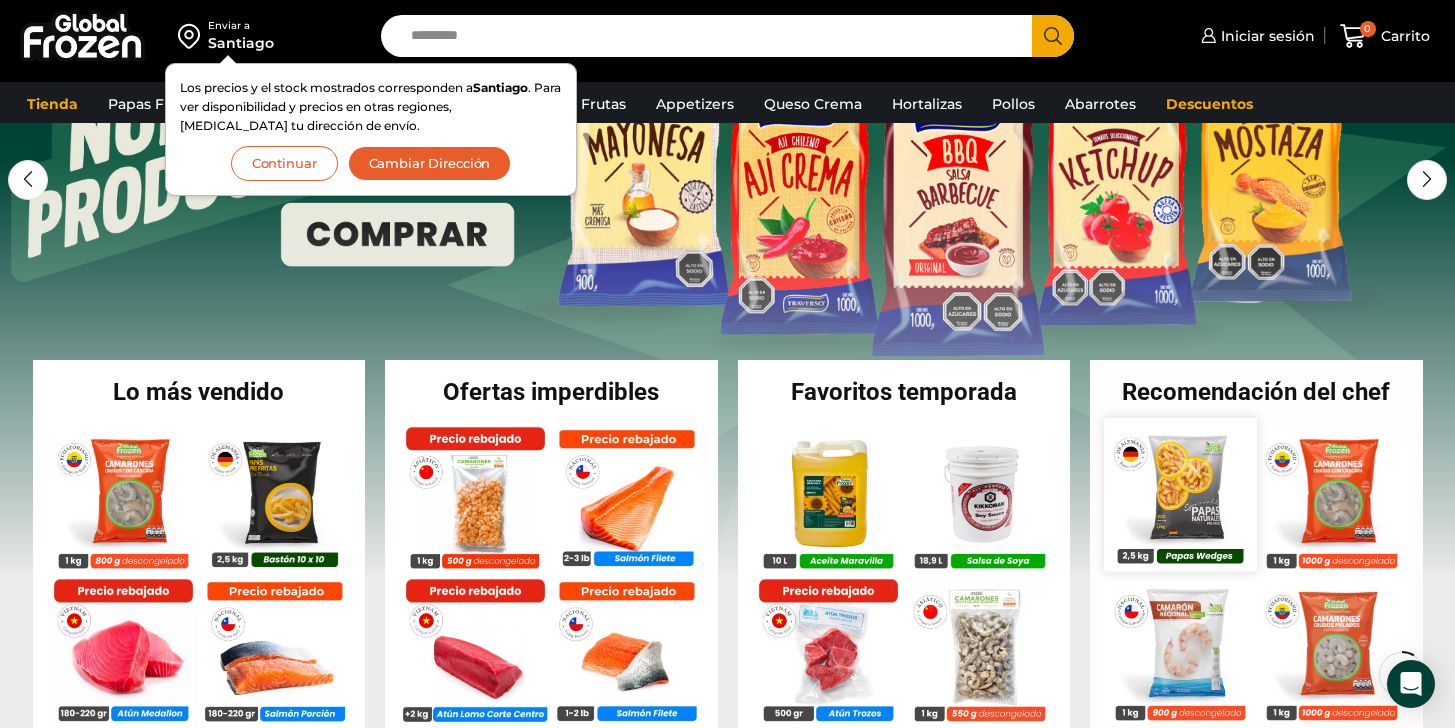 click at bounding box center [1180, 494] 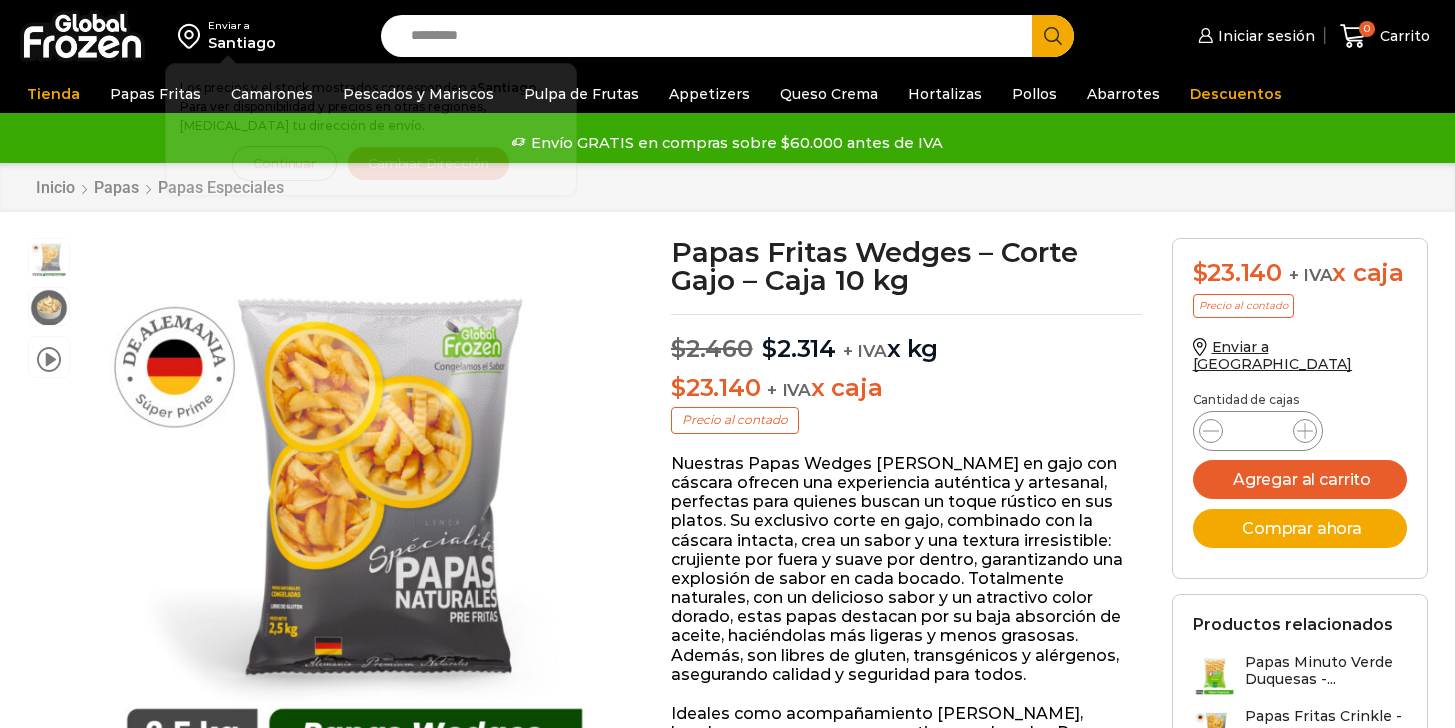scroll, scrollTop: 0, scrollLeft: 0, axis: both 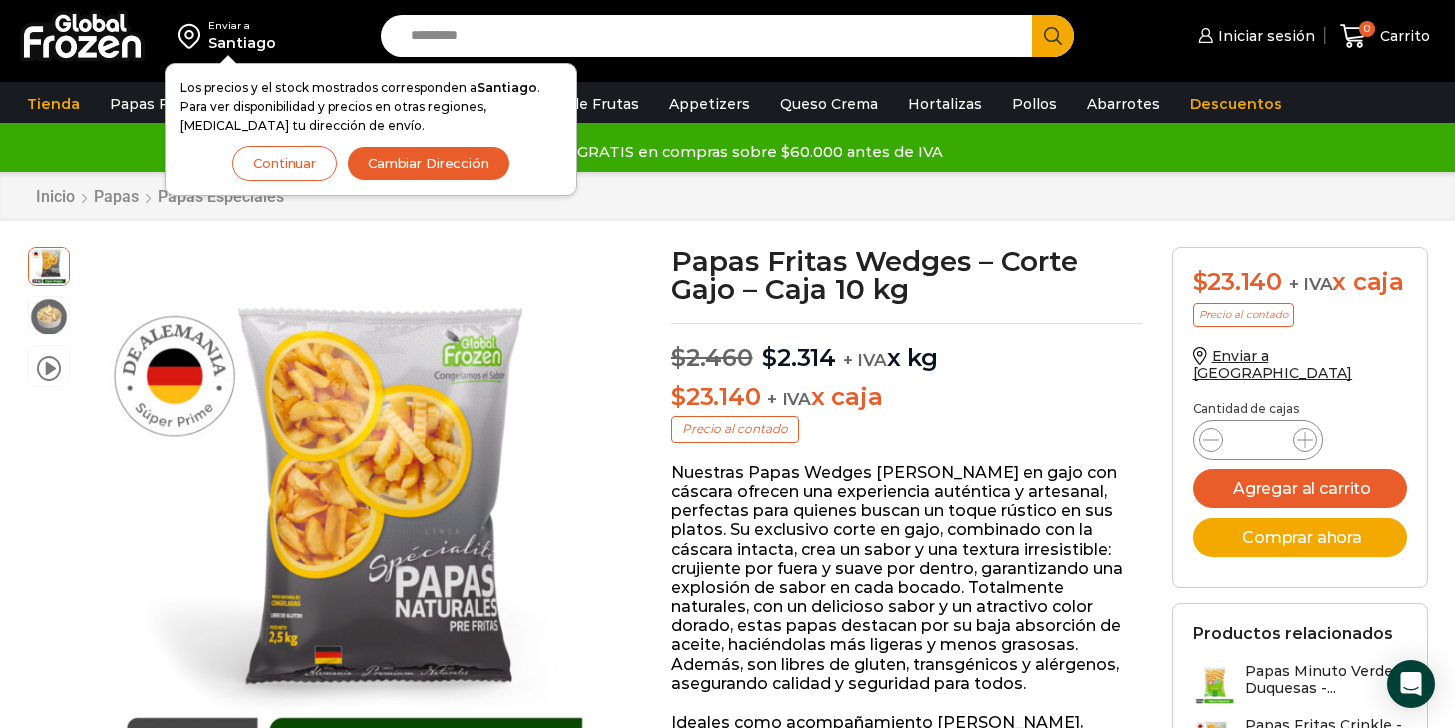 click on "Continuar" at bounding box center (284, 163) 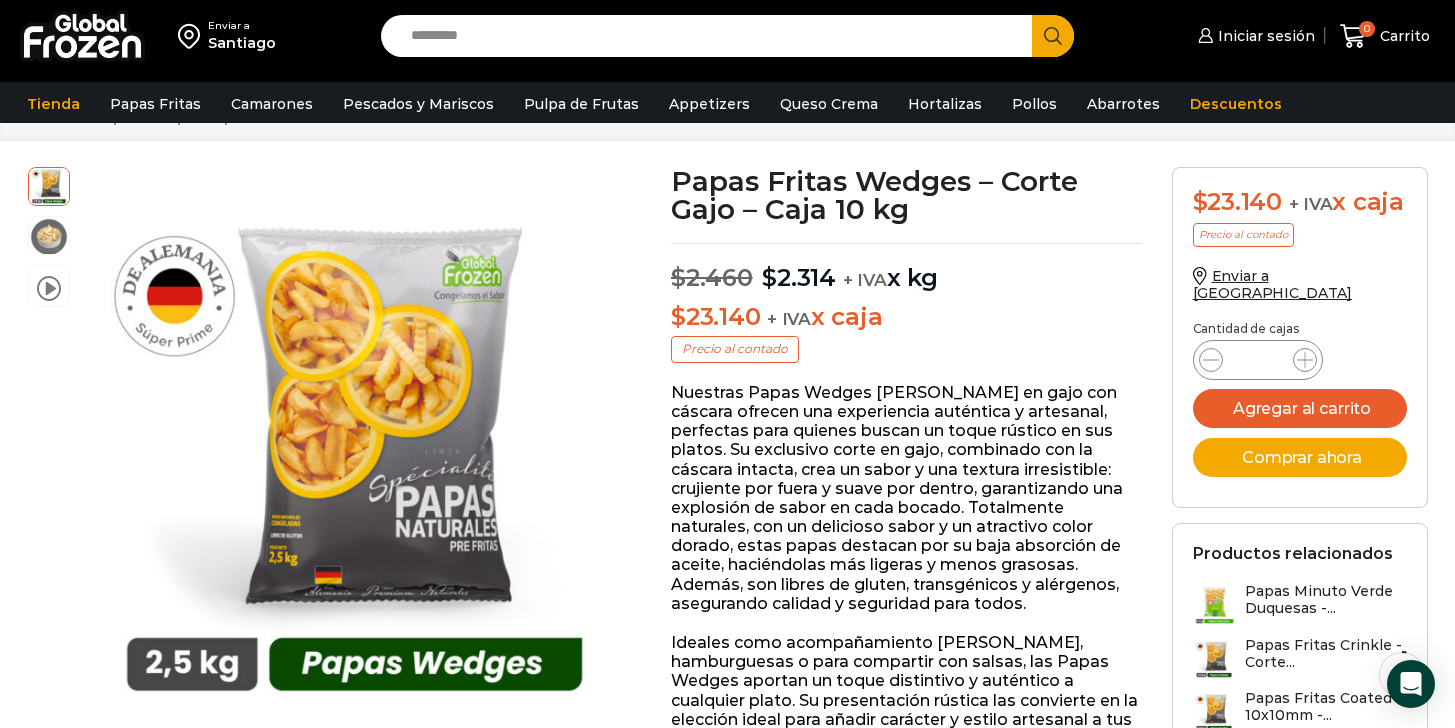 scroll, scrollTop: 82, scrollLeft: 0, axis: vertical 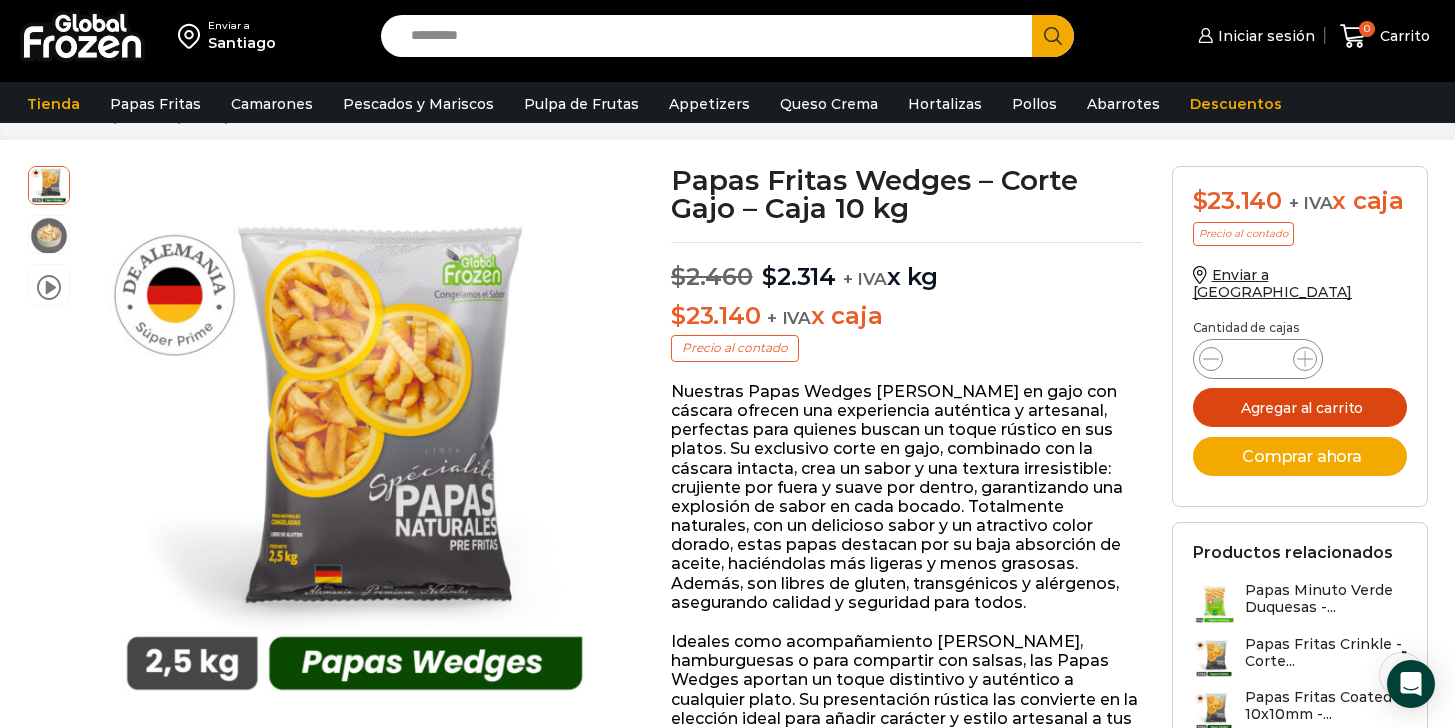 click on "Agregar al carrito" at bounding box center (1300, 407) 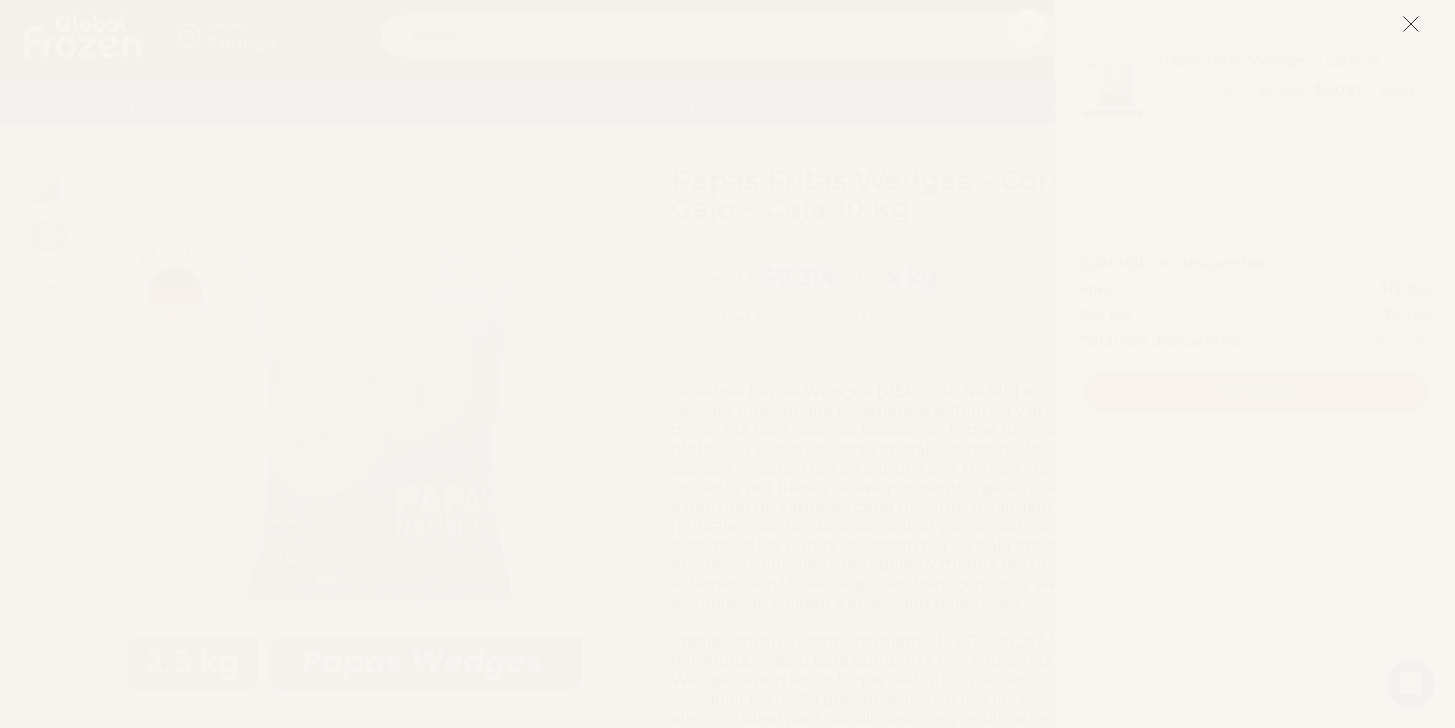 click 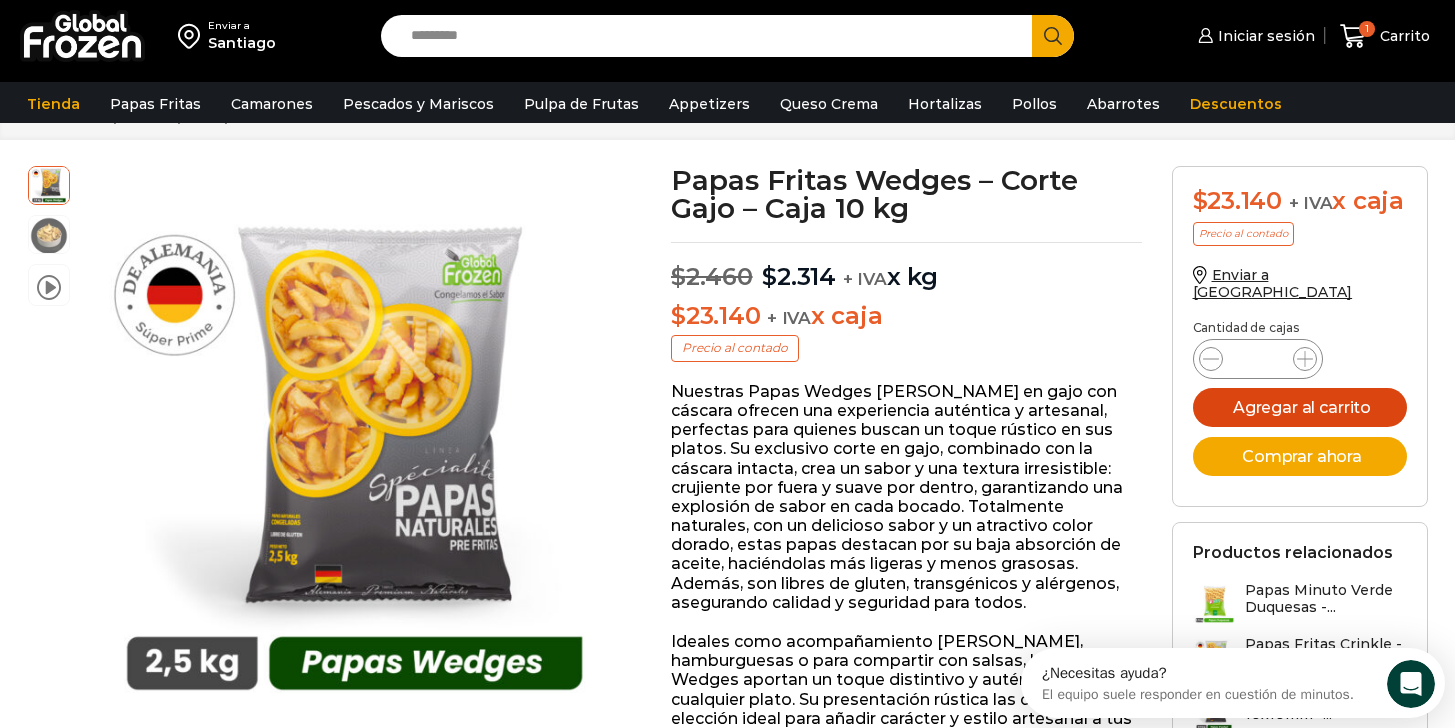 scroll, scrollTop: 0, scrollLeft: 0, axis: both 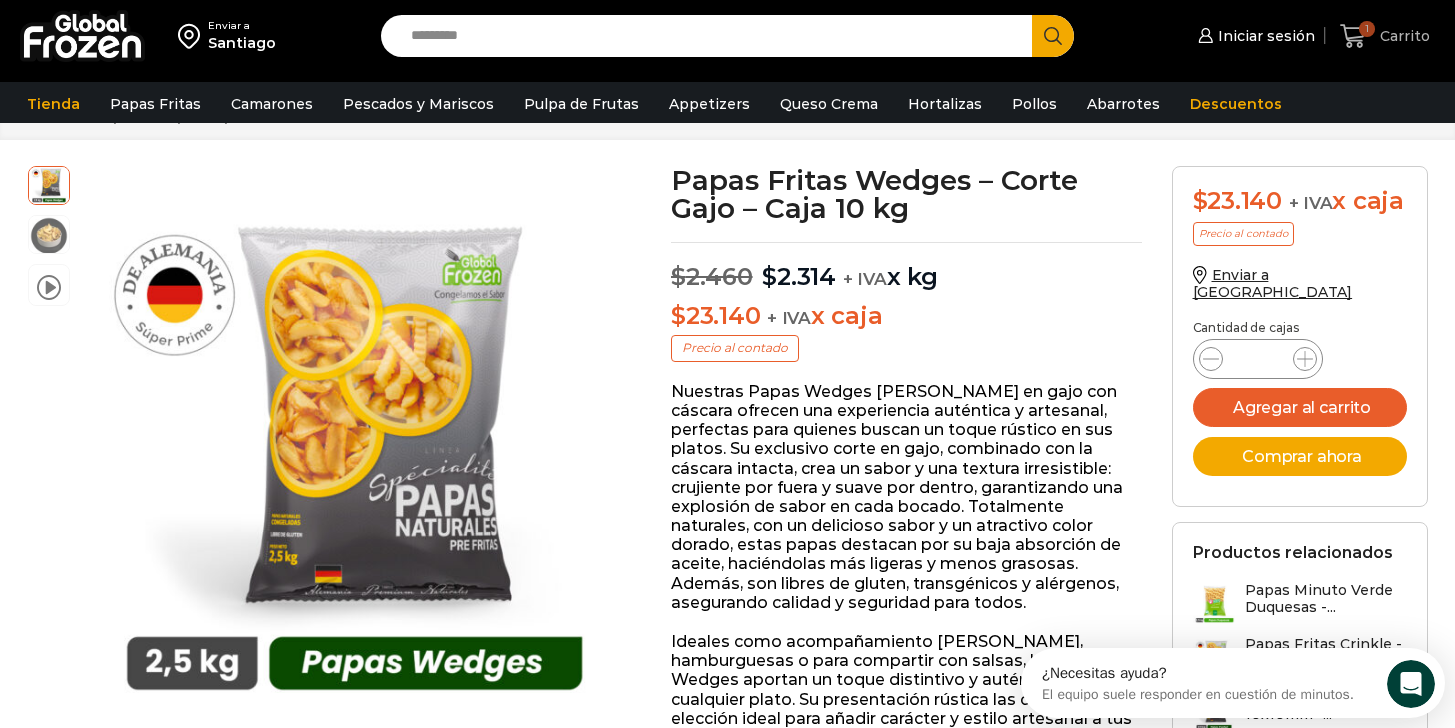 click 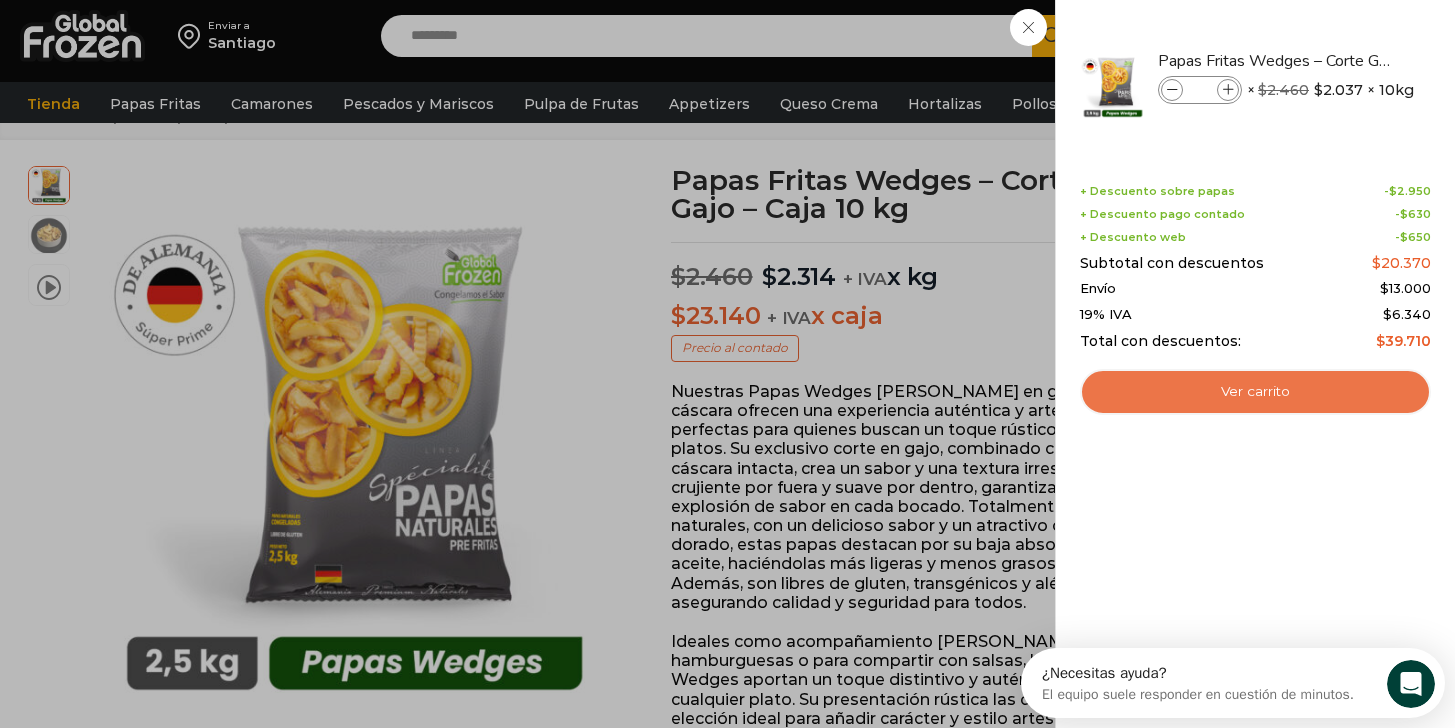 click on "Ver carrito" at bounding box center [1255, 392] 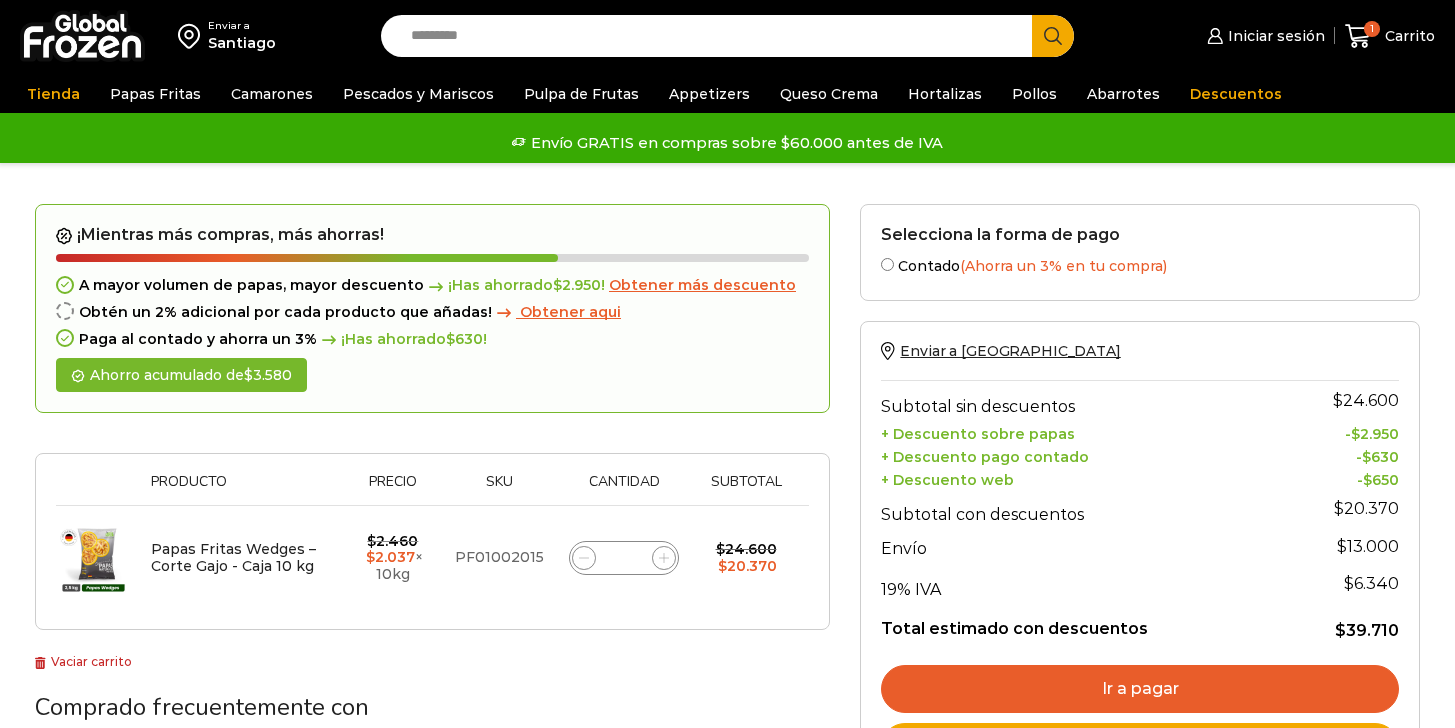 scroll, scrollTop: 0, scrollLeft: 0, axis: both 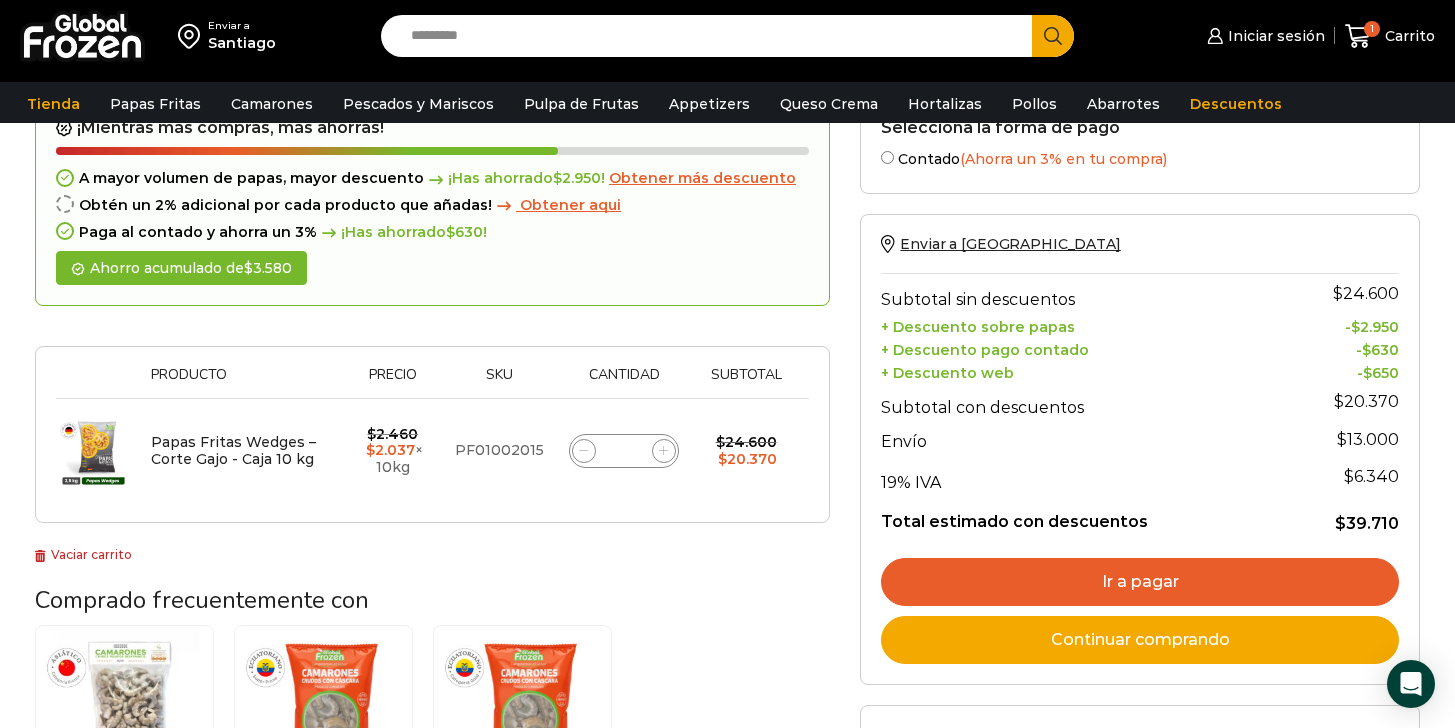 click on "Papas Fritas Wedges – Corte Gajo - Caja 10 kg cantidad
*" 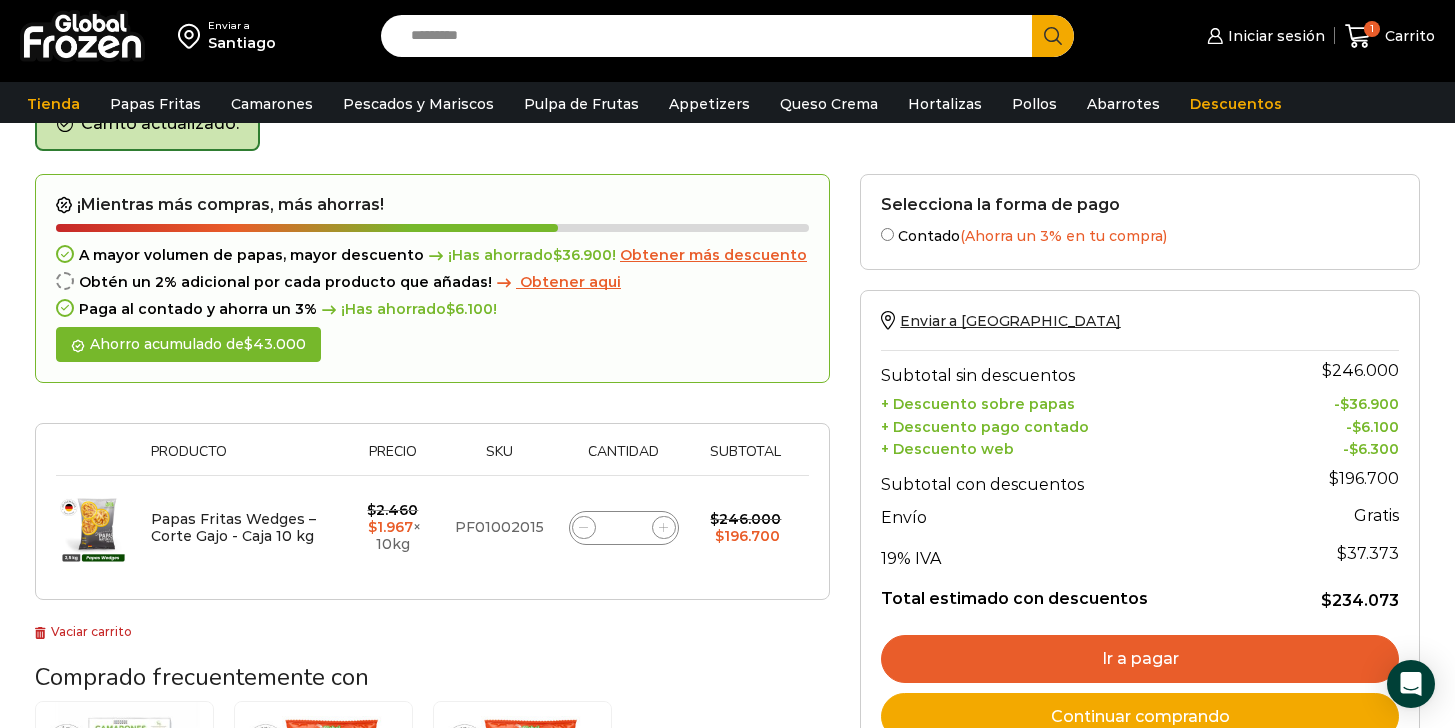 scroll, scrollTop: 113, scrollLeft: 0, axis: vertical 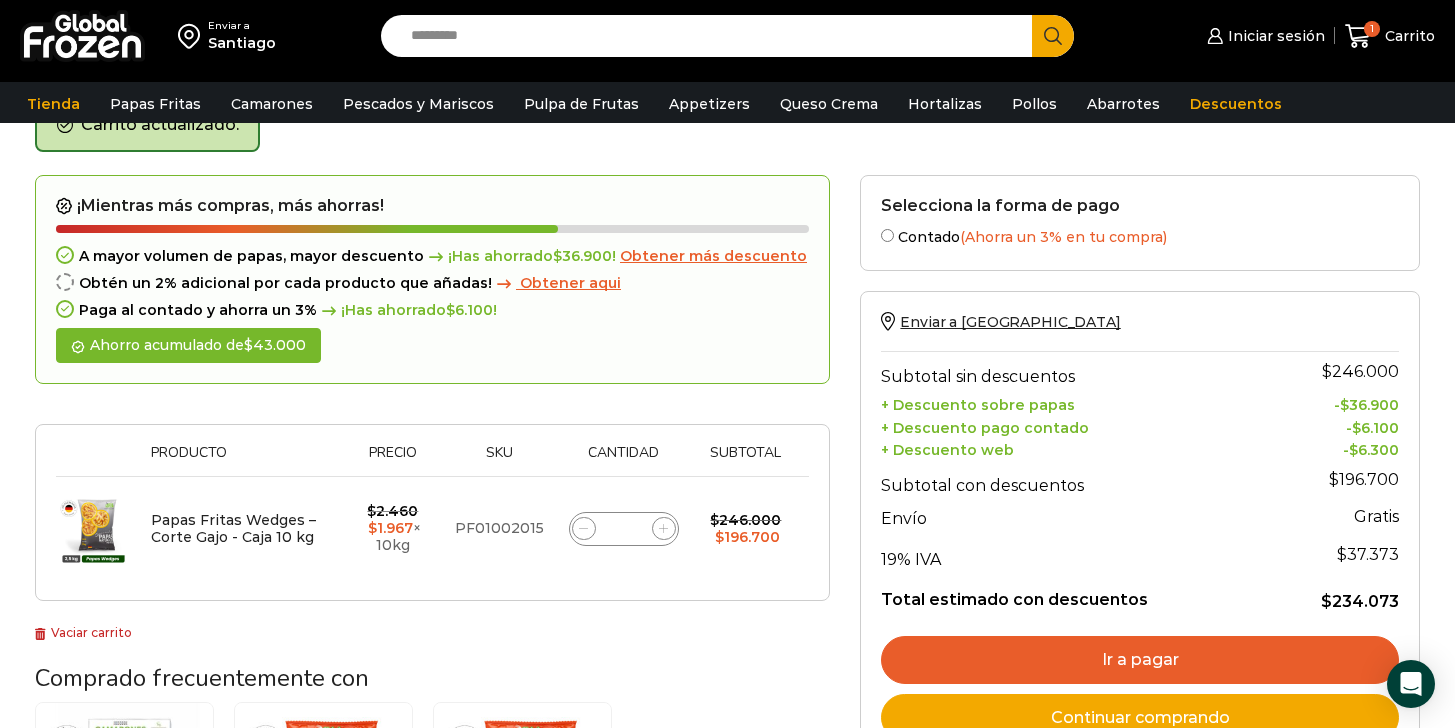 click on "**" 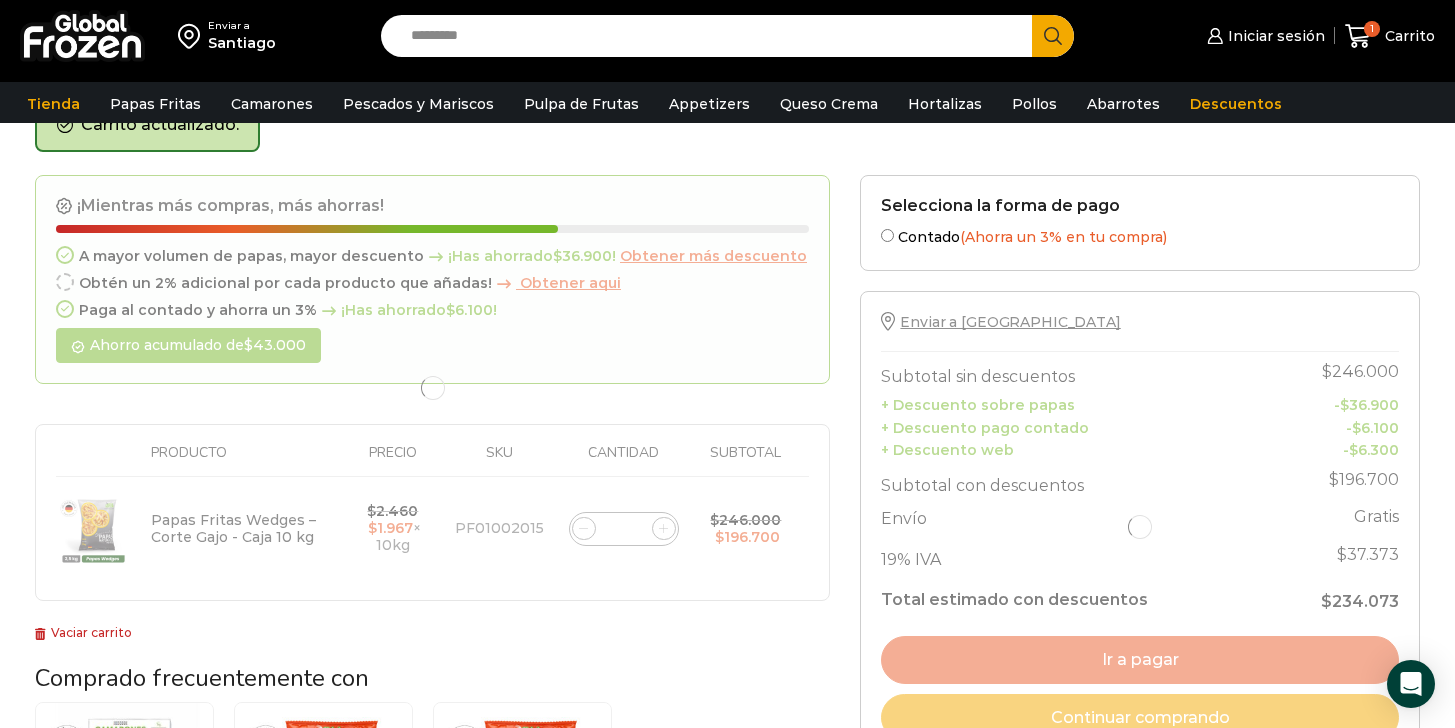 type on "***" 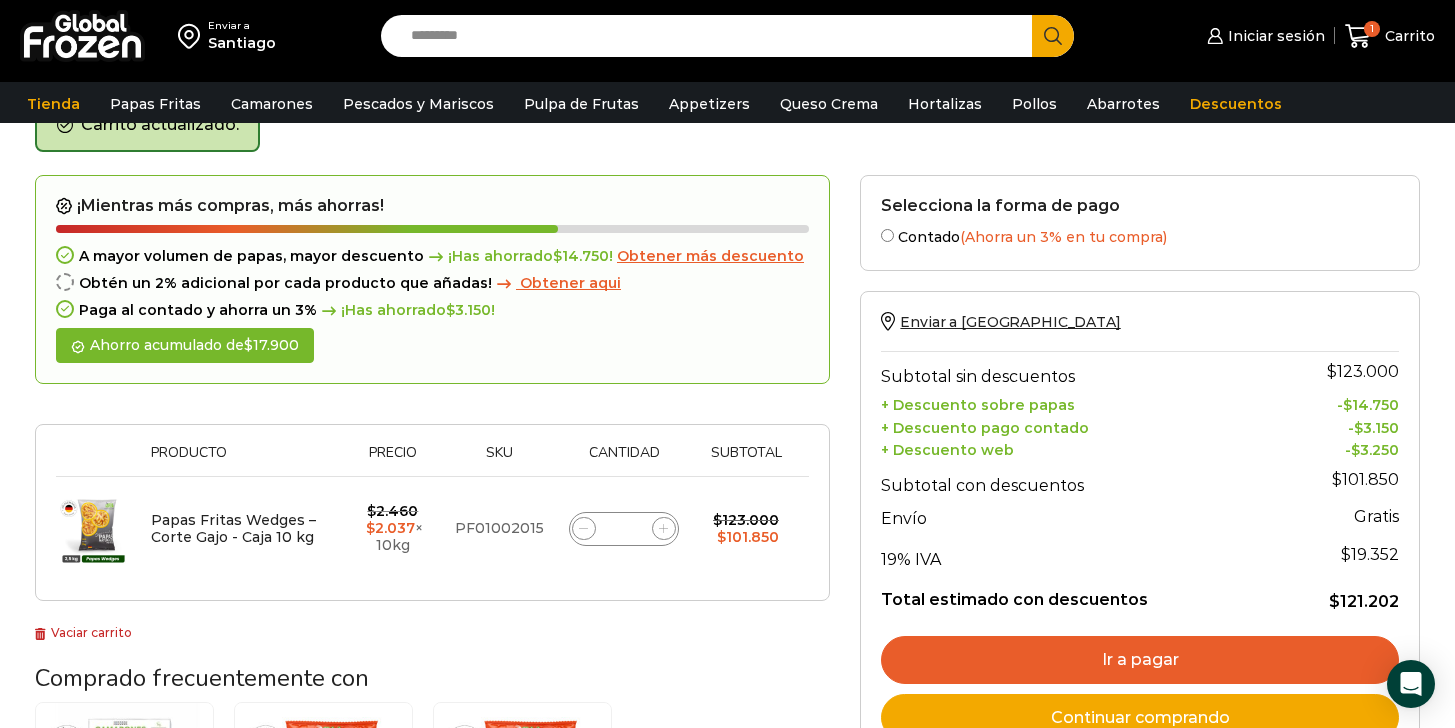 click on "*" 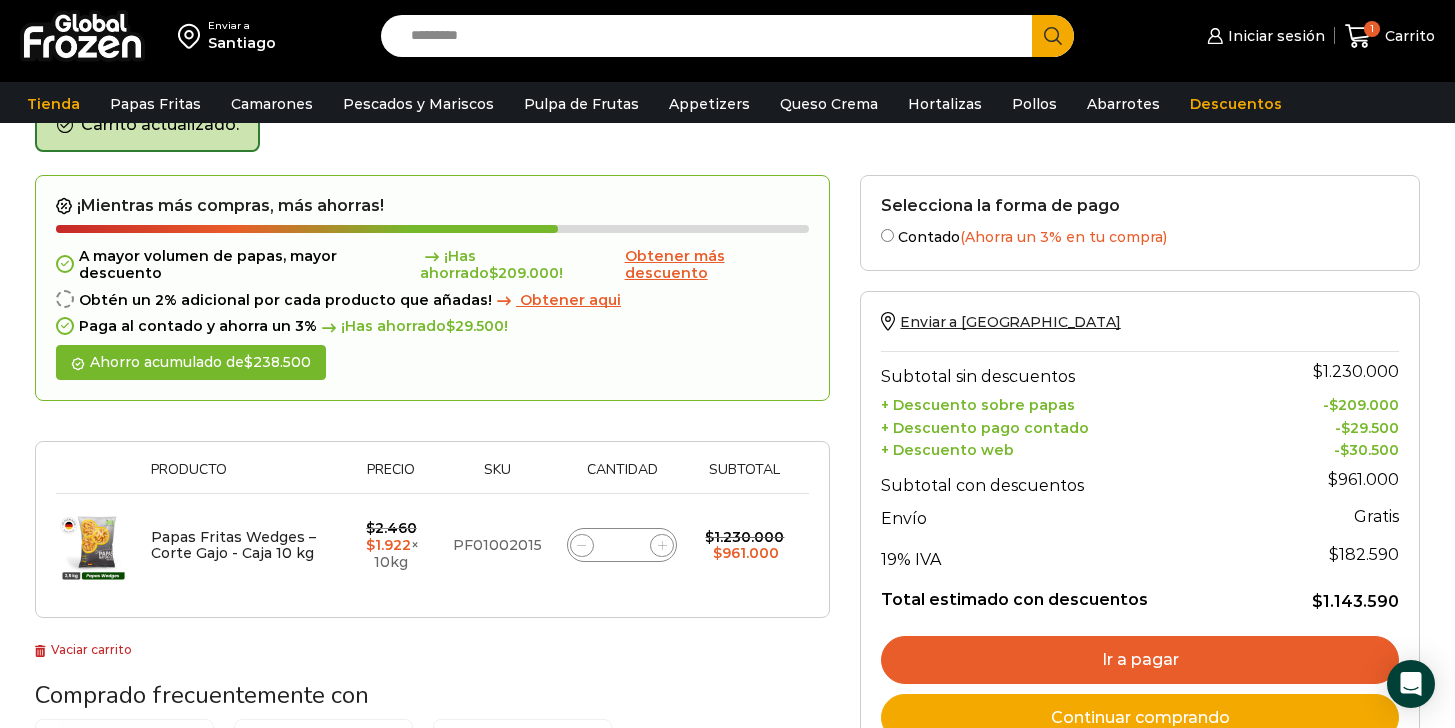 click on "**" 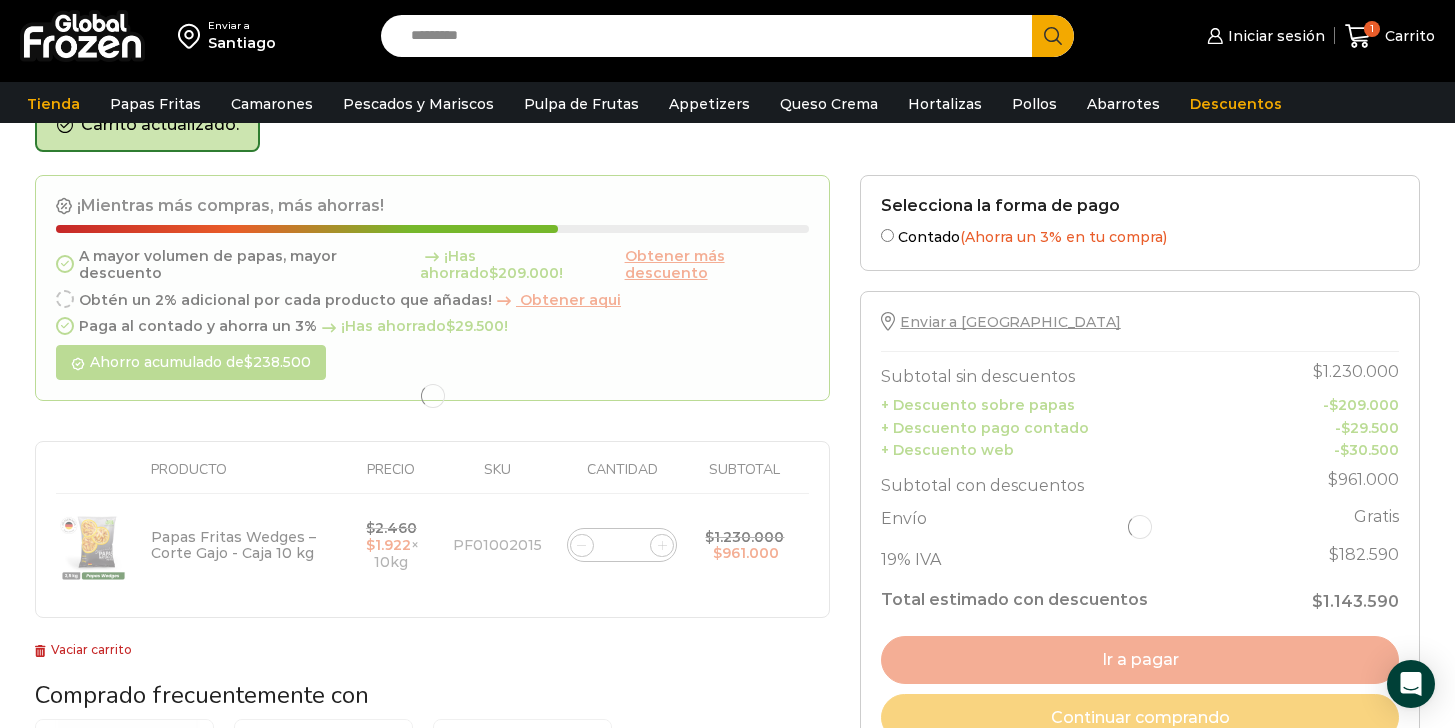 type on "**" 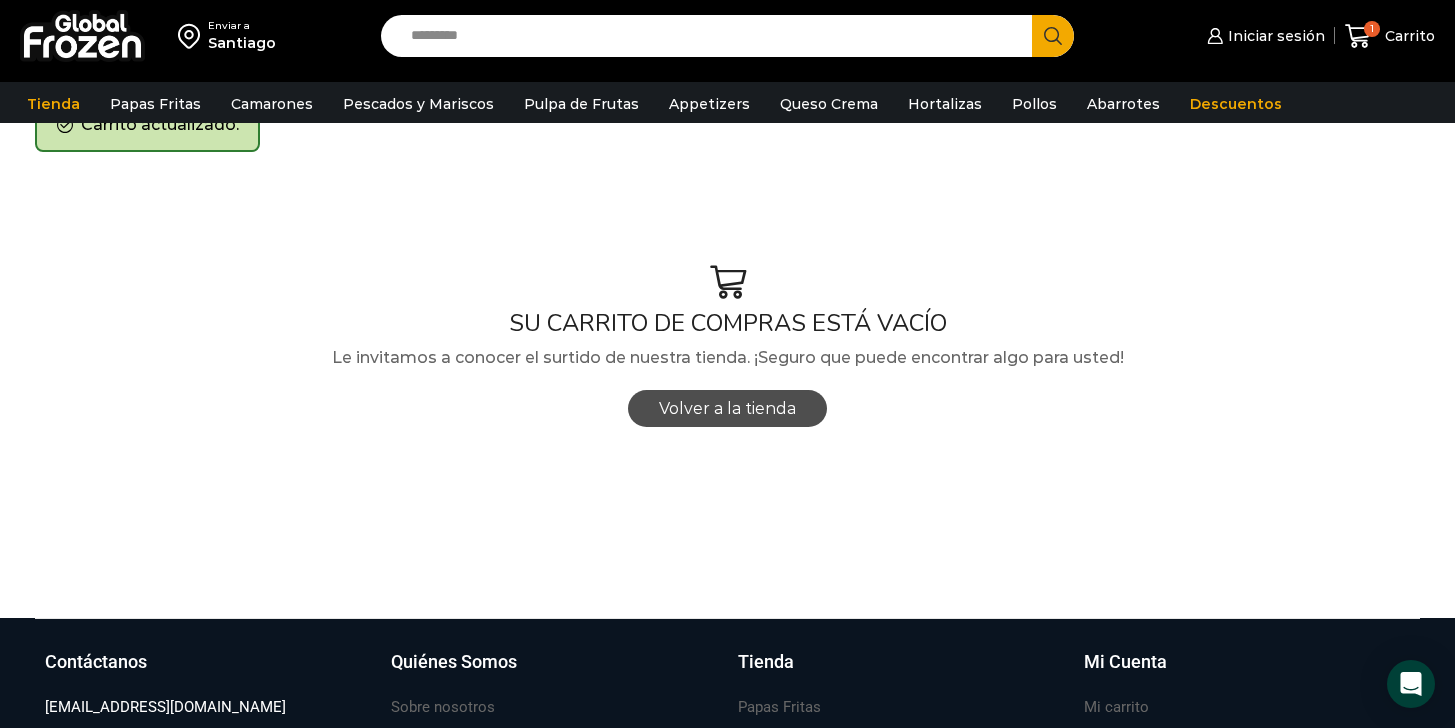 click on "Volver a la tienda" at bounding box center (727, 408) 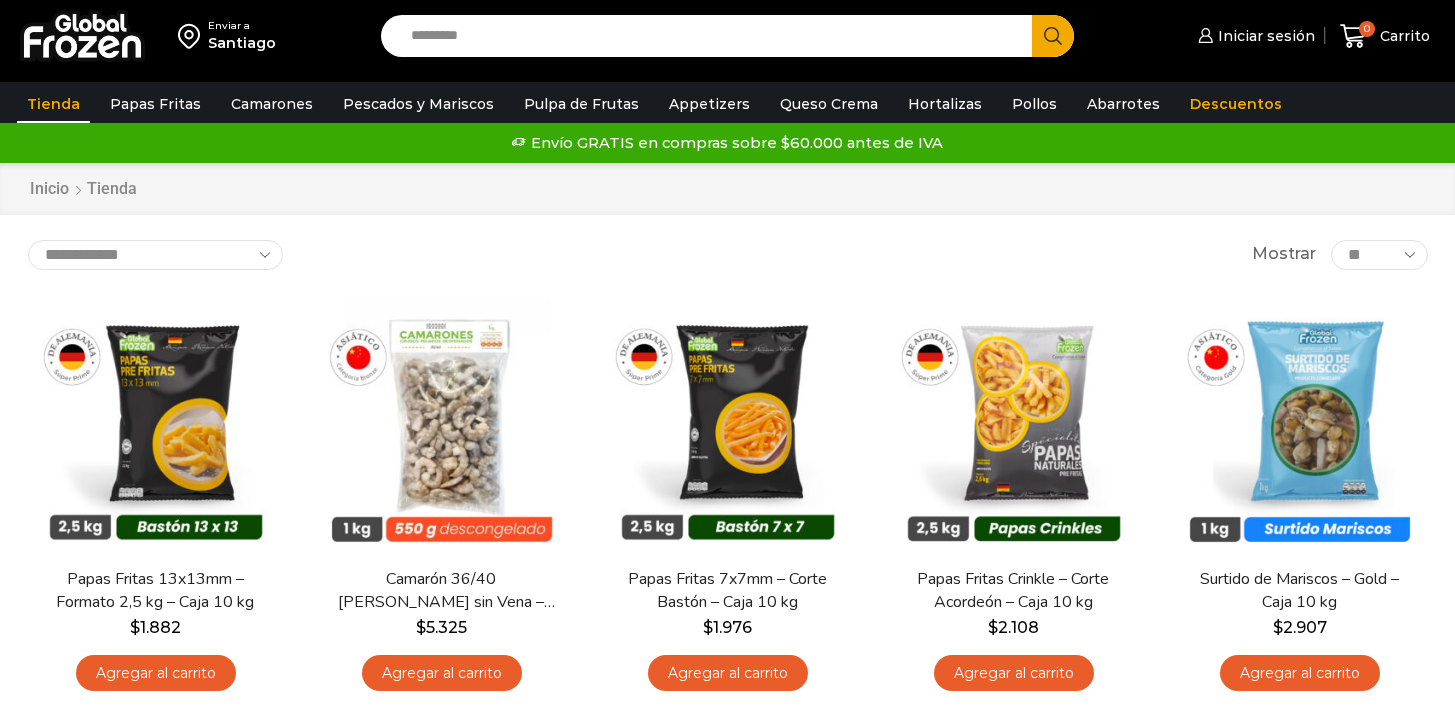 scroll, scrollTop: 0, scrollLeft: 0, axis: both 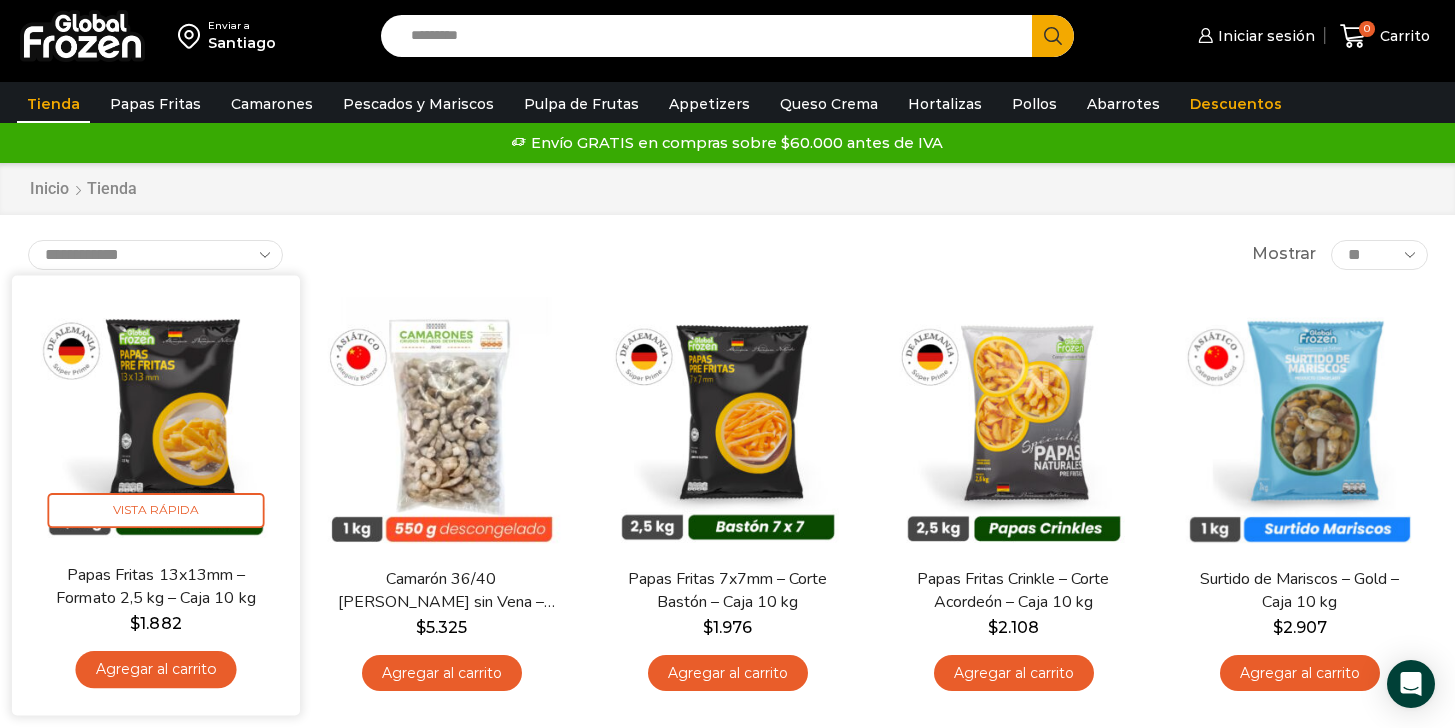 click on "Agregar al carrito" at bounding box center (155, 669) 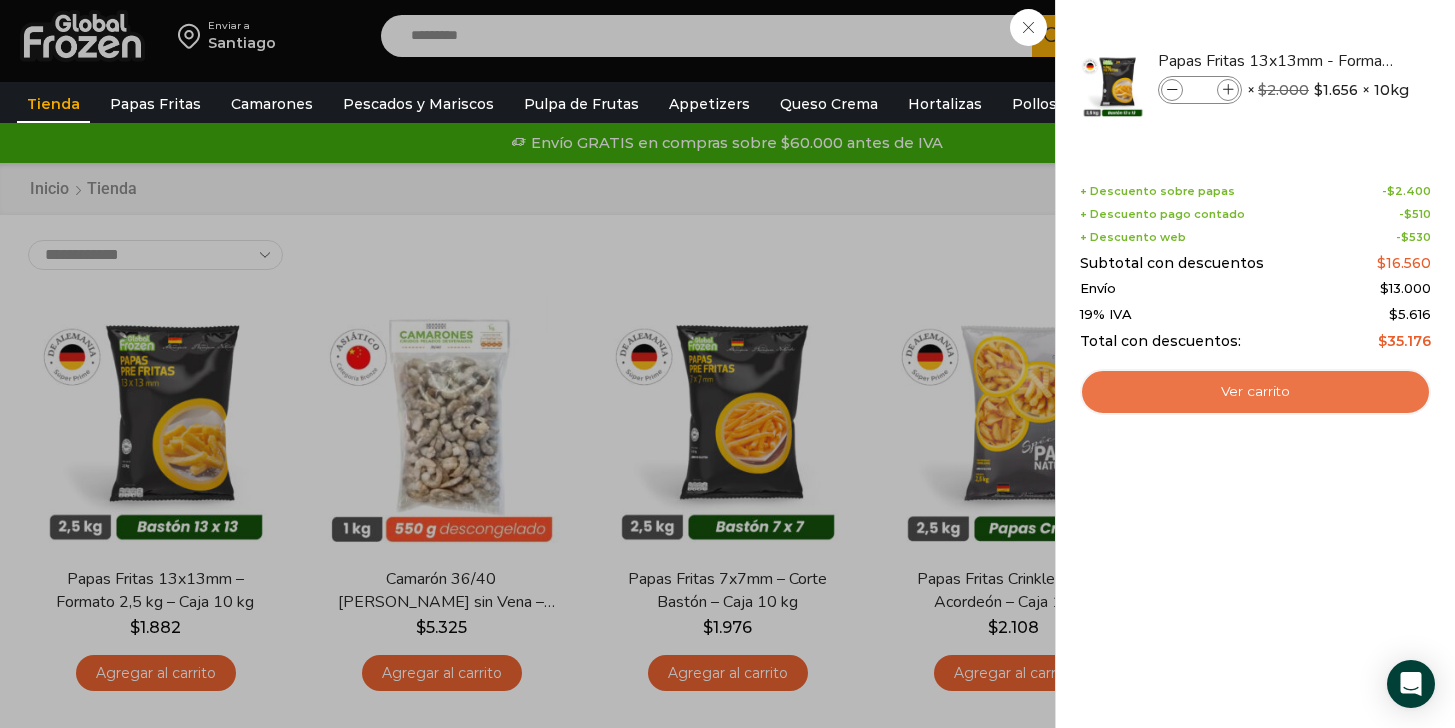 click on "Ver carrito" at bounding box center [1255, 392] 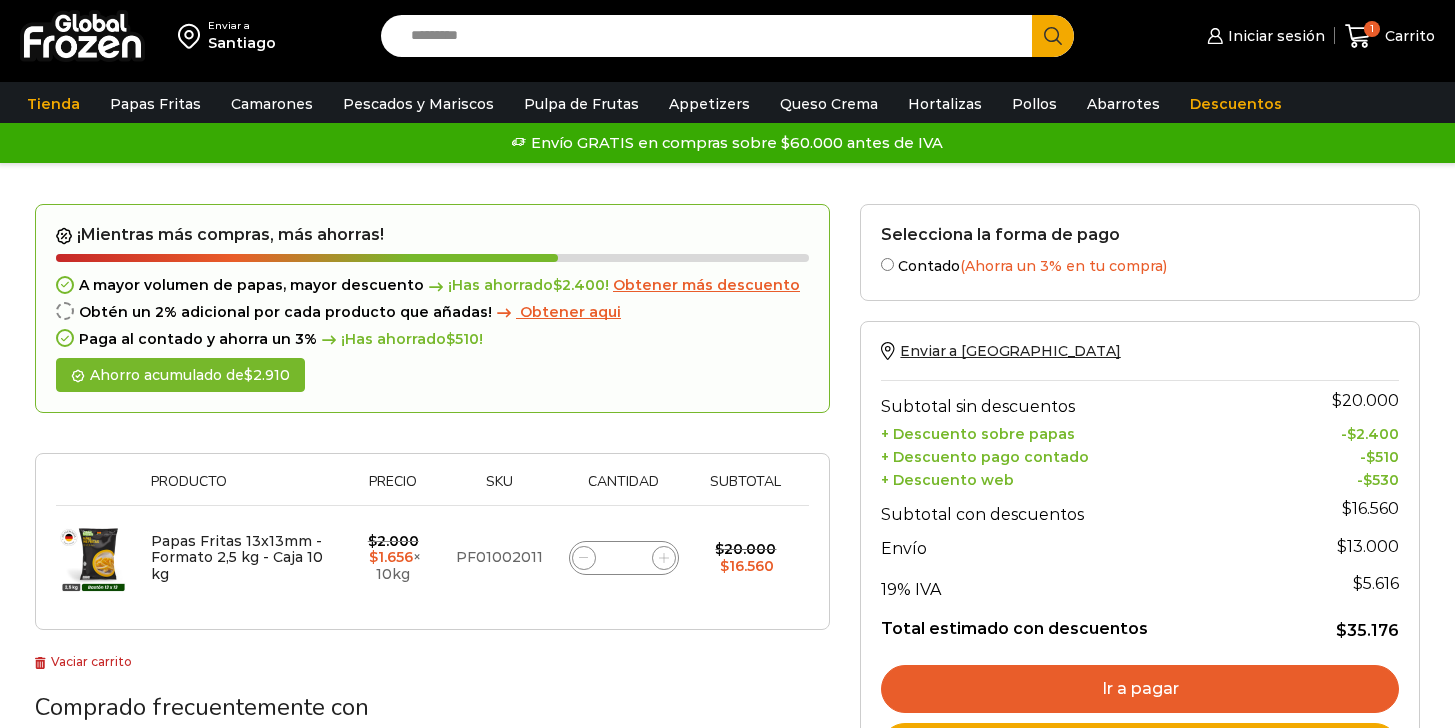 scroll, scrollTop: 0, scrollLeft: 0, axis: both 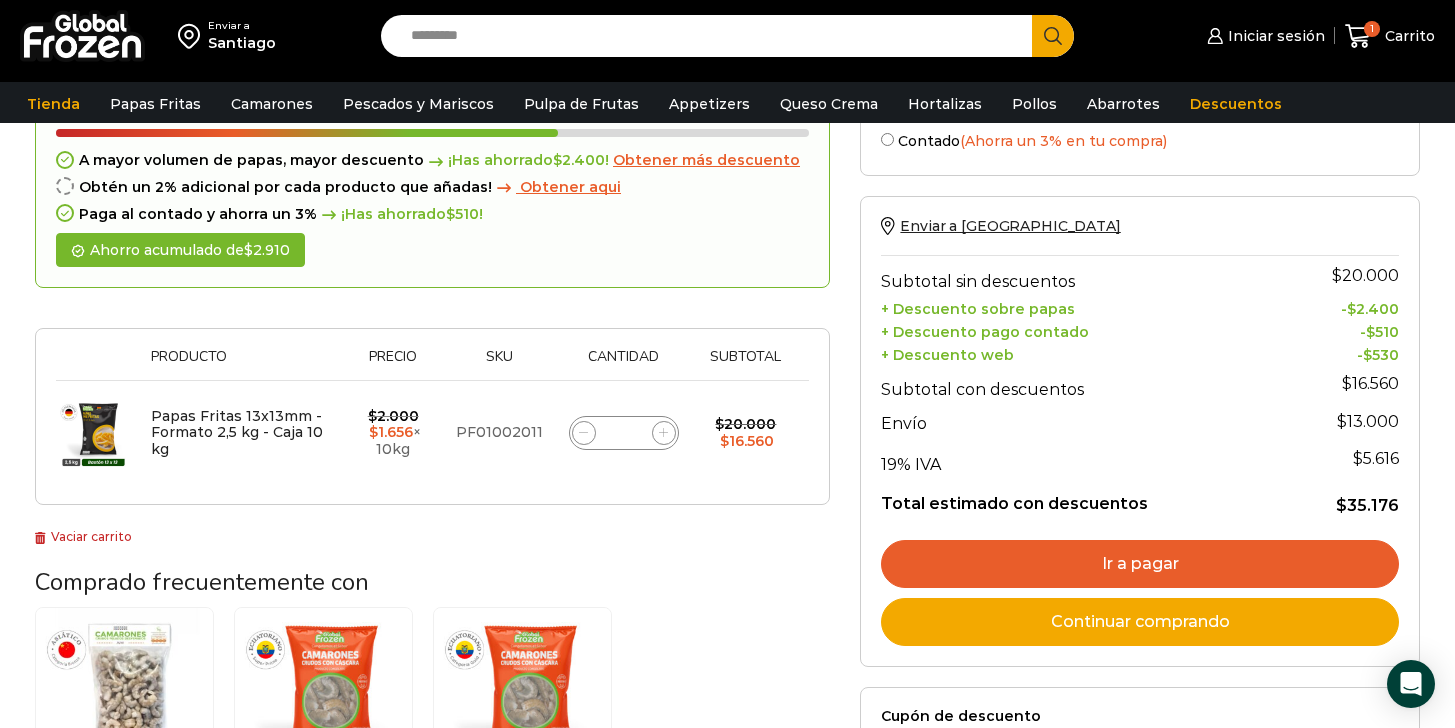 click on "*" 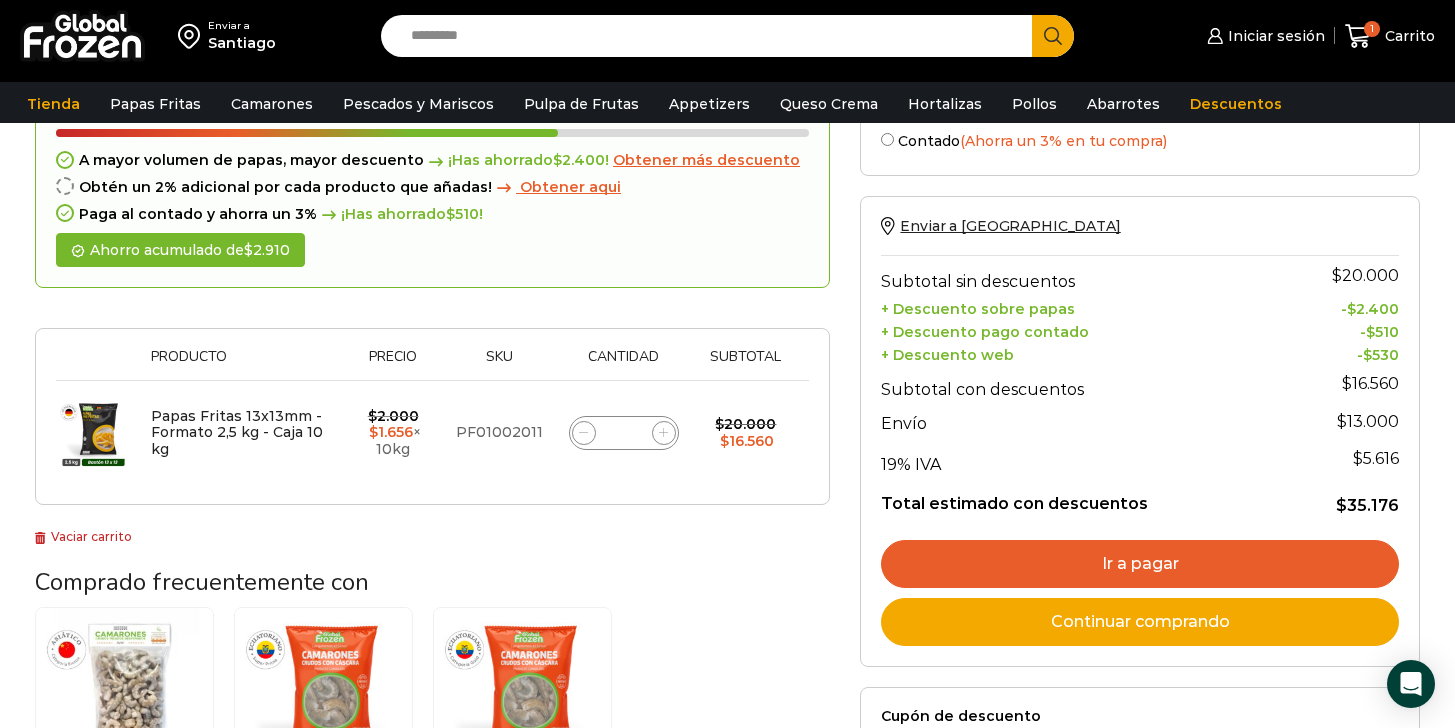 type on "**" 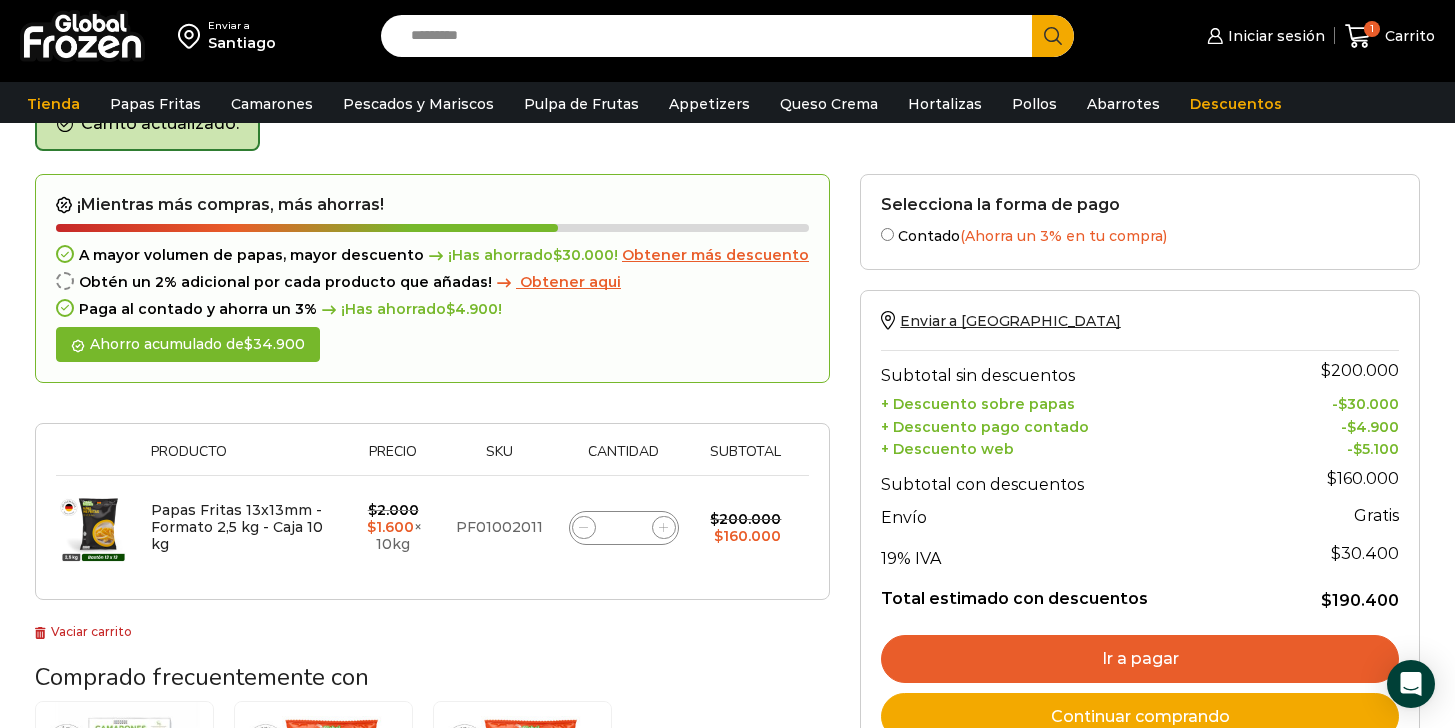 scroll, scrollTop: 113, scrollLeft: 0, axis: vertical 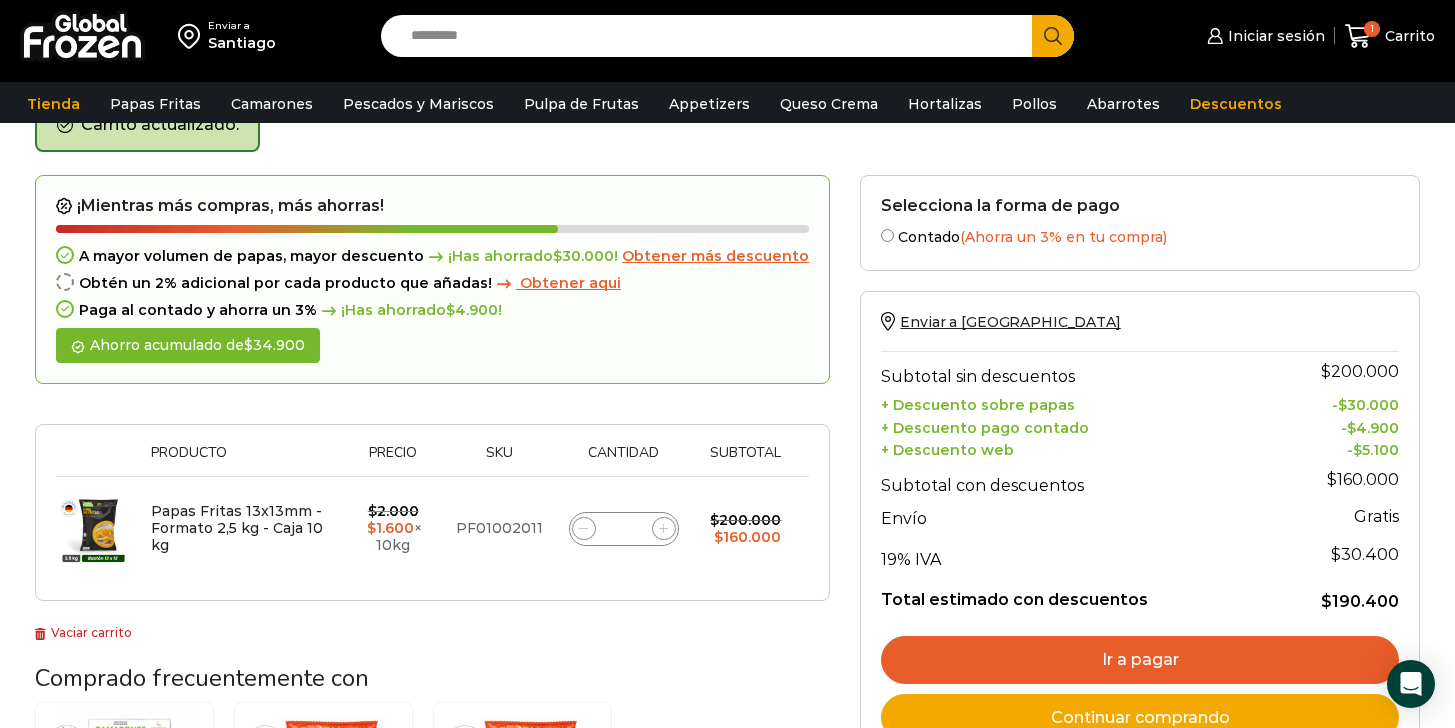 drag, startPoint x: 621, startPoint y: 528, endPoint x: 638, endPoint y: 531, distance: 17.262676 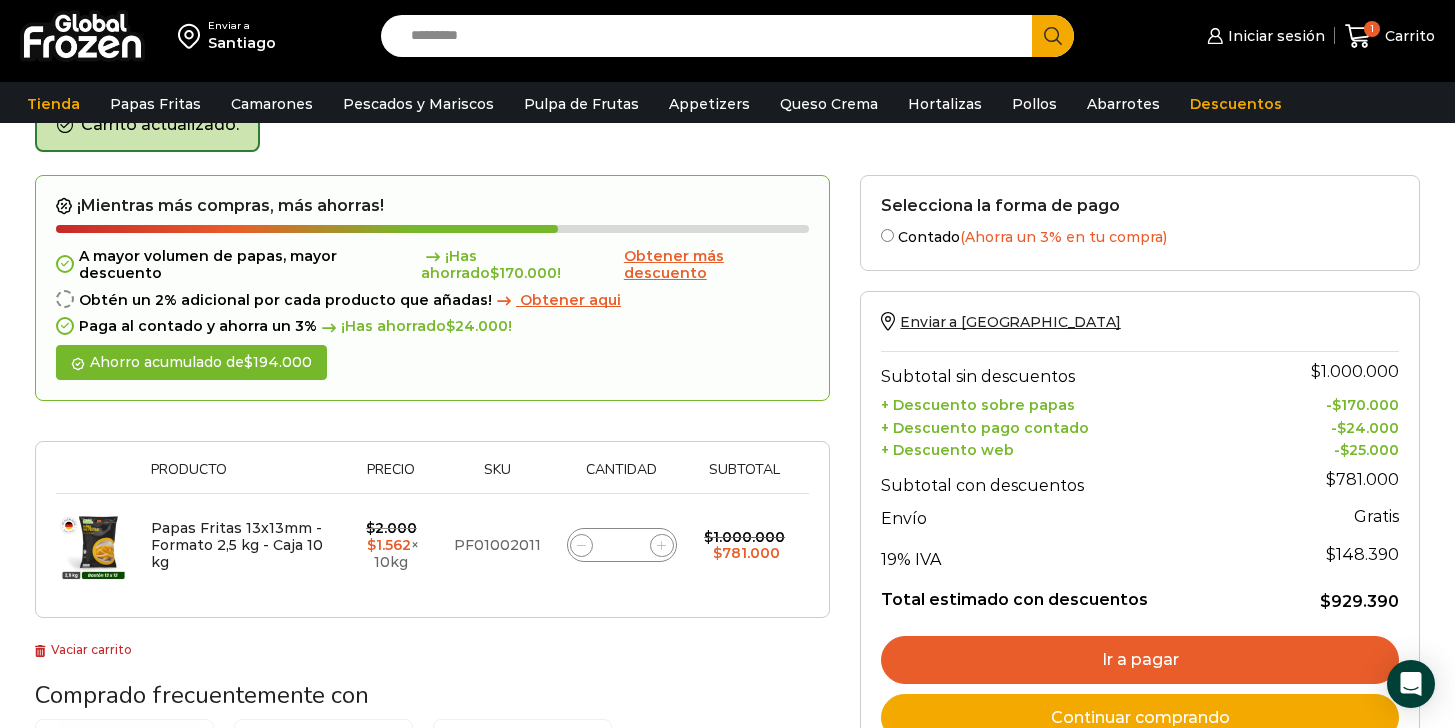 click on "¡Mientras más compras, más ahorras!
A mayor volumen de papas, mayor descuento   ¡Has ahorrado  $ 170.000 ! Obtener más descuento
Obtén un 2% adicional por cada producto que añadas!    Obtener aqui
Paga al contado y ahorra un 3%   ¡Has ahorrado  $ 24.000 !
Ahorro acumulado de  $ 194.000
Thumbnail image
Producto
Precio
Sku
Cantidad
Subtotal
Eliminar artículo
Papas Fritas 13x13mm - Formato 2,5 kg - Caja 10 kg
$ 2.000   Original price was: $2.000. $ 1.562 Current price is: $1.562.  × 10kg
PF01002011" at bounding box center [432, 418] 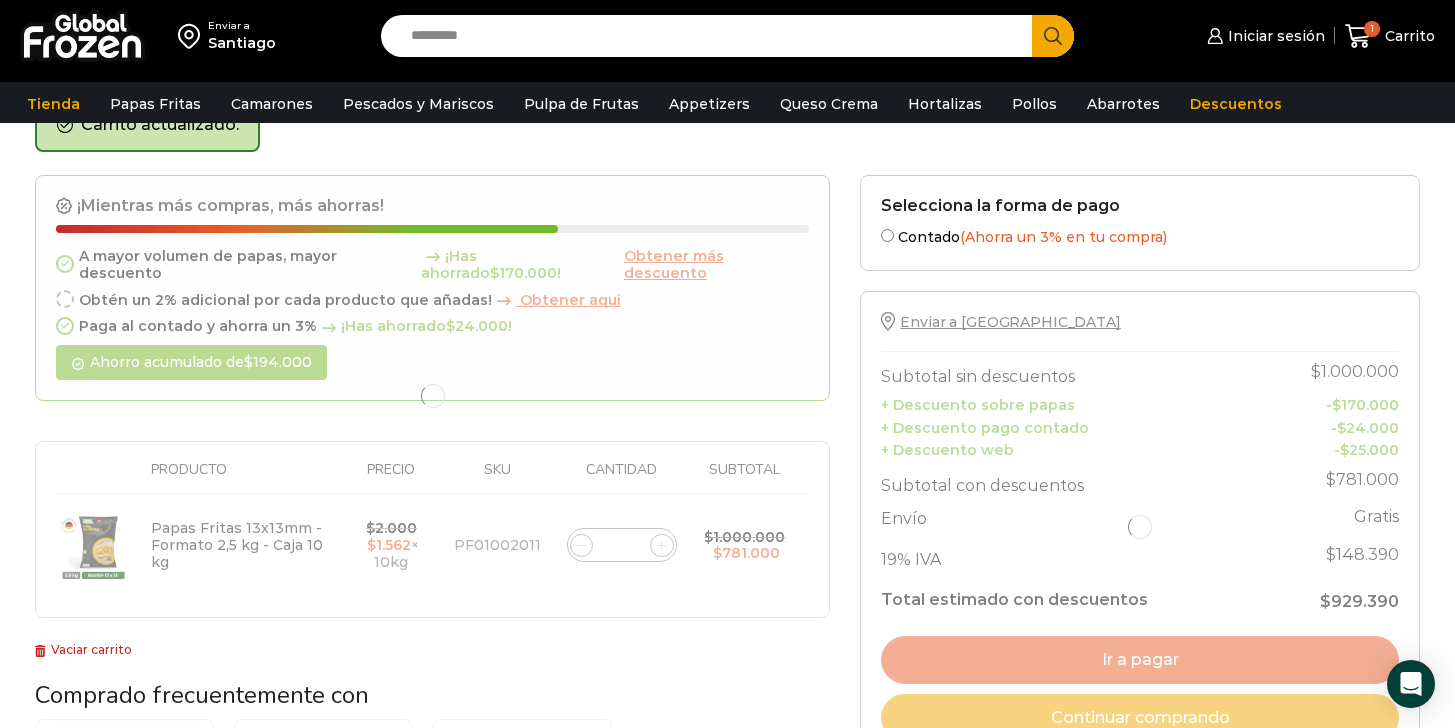 type on "***" 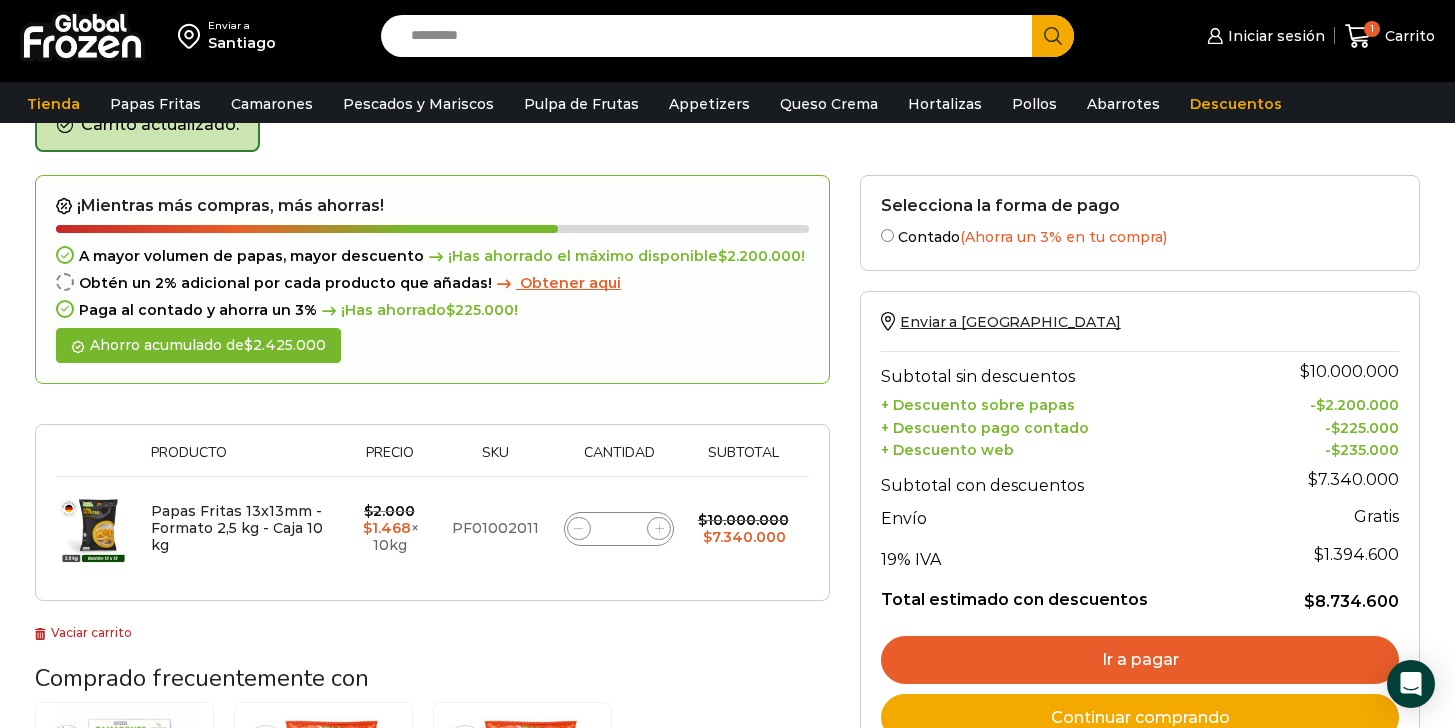 click on "¡Mientras más compras, más ahorras!
A mayor volumen de papas, mayor descuento   ¡Has ahorrado el máximo disponible  $ 2.200.000 !
Obtén un 2% adicional por cada producto que añadas!    Obtener aqui
Paga al contado y ahorra un 3%   ¡Has ahorrado  $ 225.000 !
Ahorro acumulado de  $ 2.425.000
Thumbnail image
Producto
Precio
Sku
Cantidad
Subtotal
Eliminar artículo
Papas Fritas 13x13mm - Formato 2,5 kg - Caja 10 kg
$ 2.000   Original price was: $2.000. $ 1.468 Current price is: $1.468.  × 10kg
PF01002011" at bounding box center [432, 409] 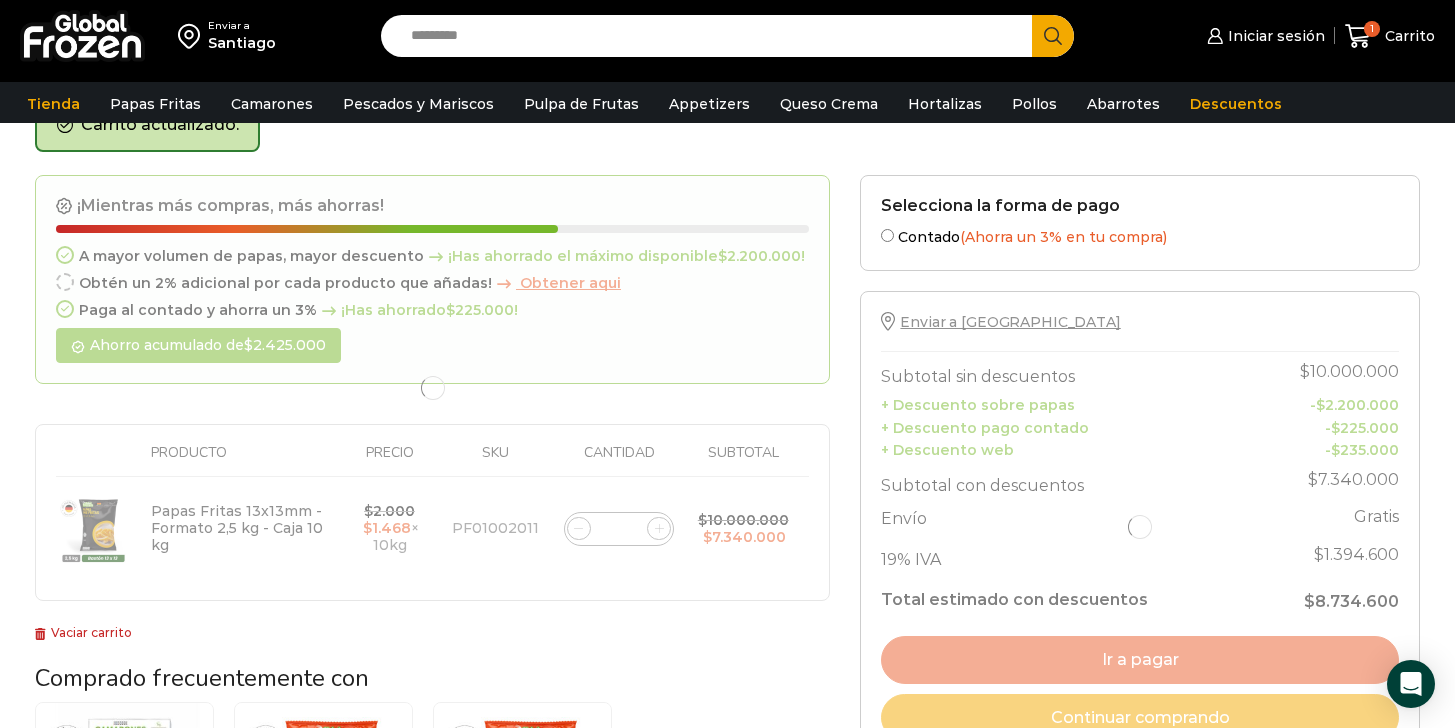 type on "*" 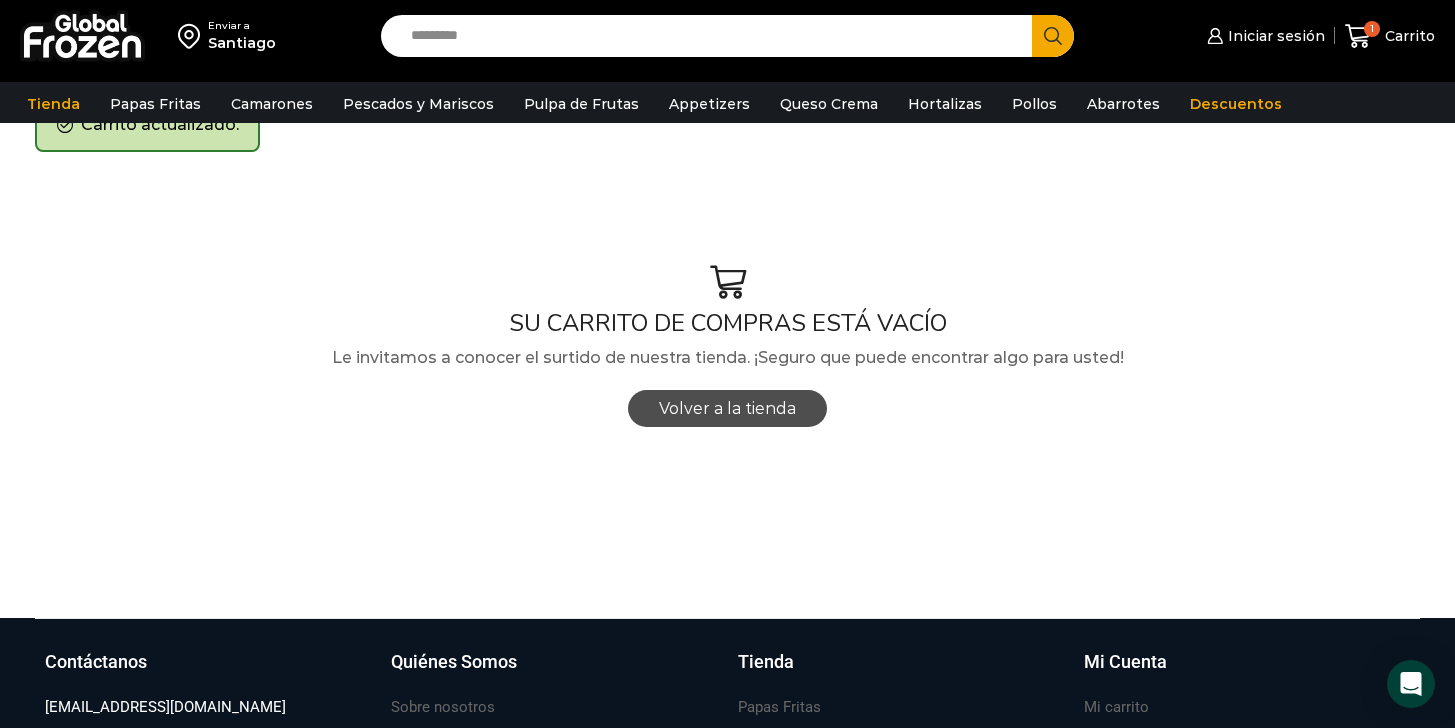 click on "Volver a la tienda" at bounding box center (727, 408) 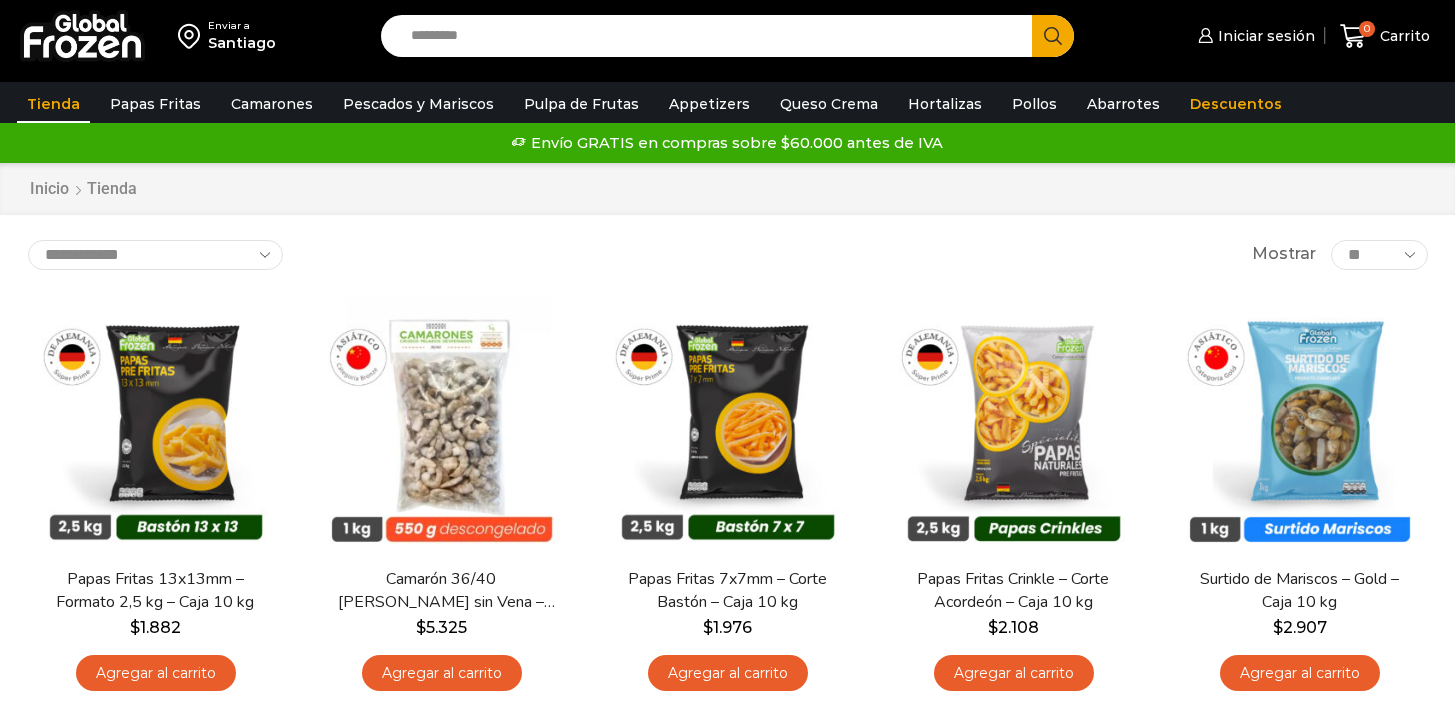 scroll, scrollTop: 0, scrollLeft: 0, axis: both 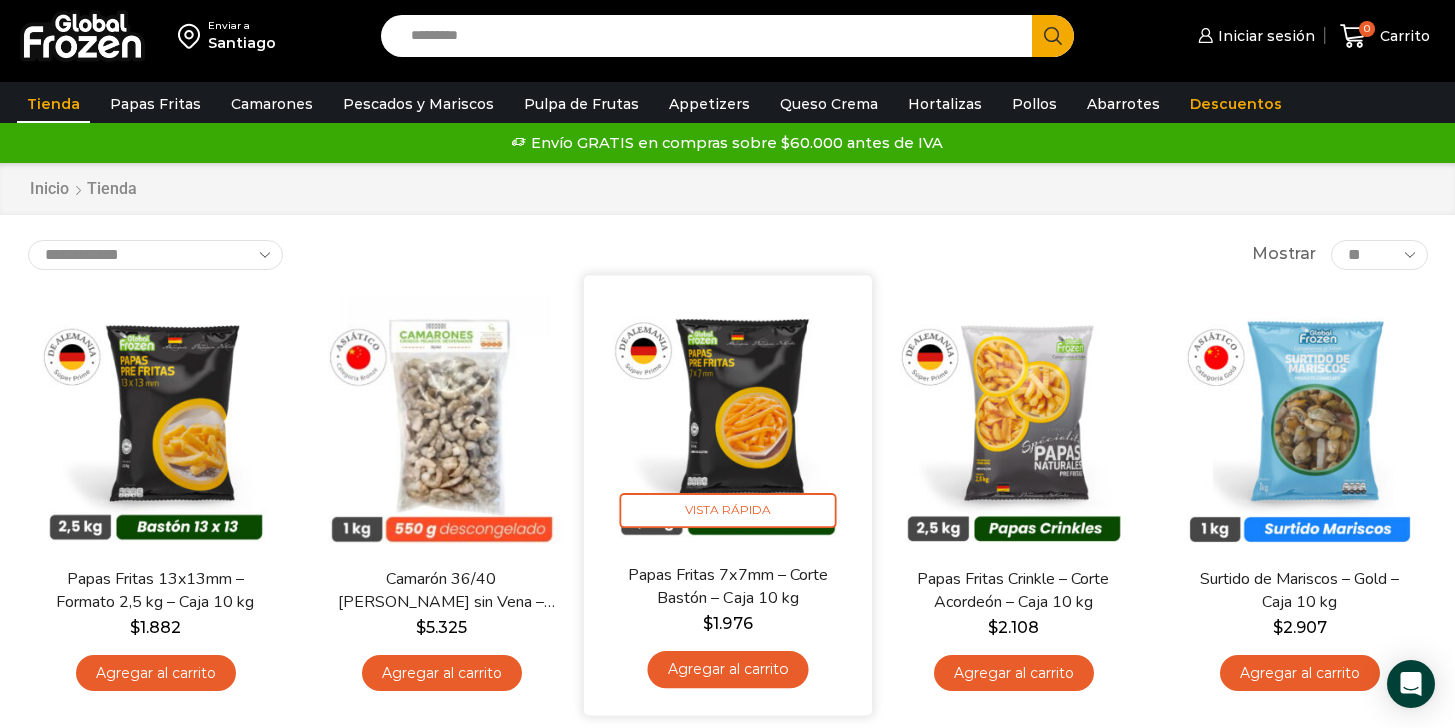 click at bounding box center (728, 419) 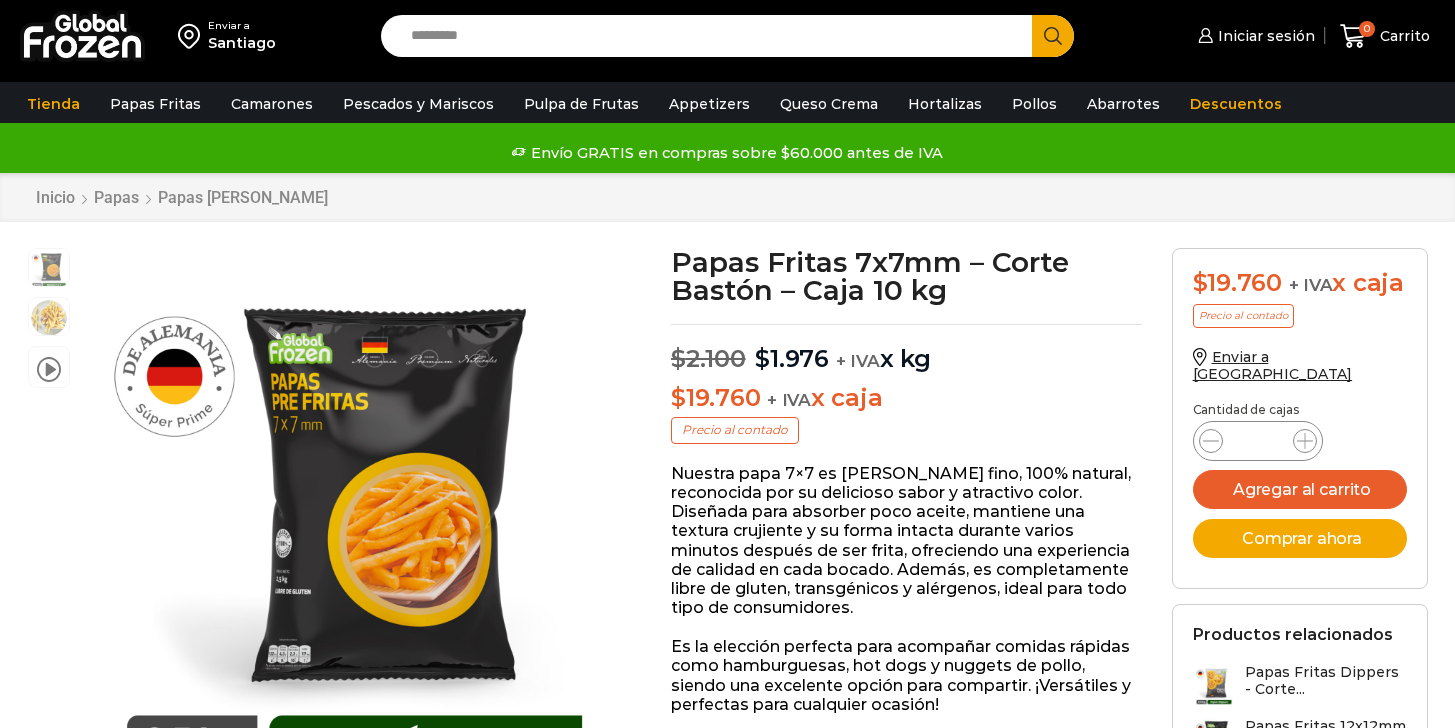 scroll, scrollTop: 1, scrollLeft: 0, axis: vertical 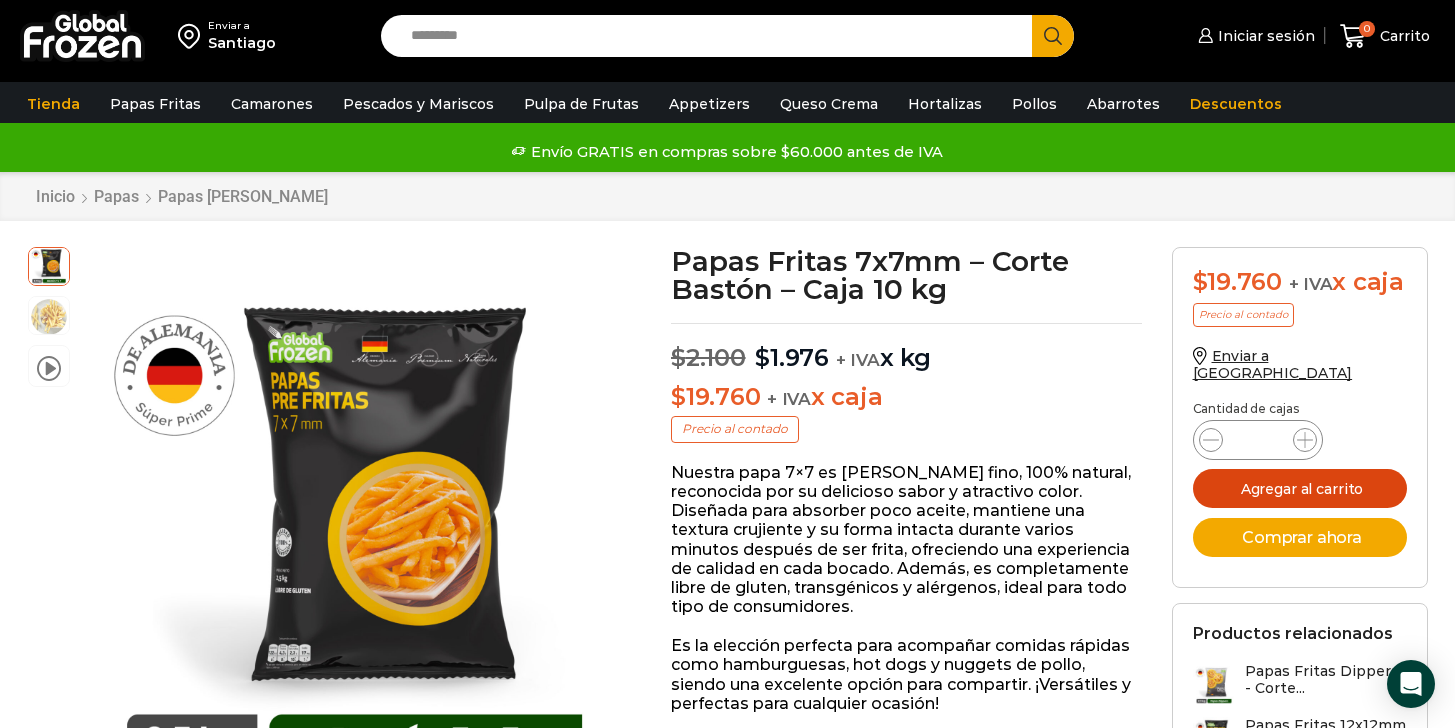 click on "Agregar al carrito" at bounding box center [1300, 488] 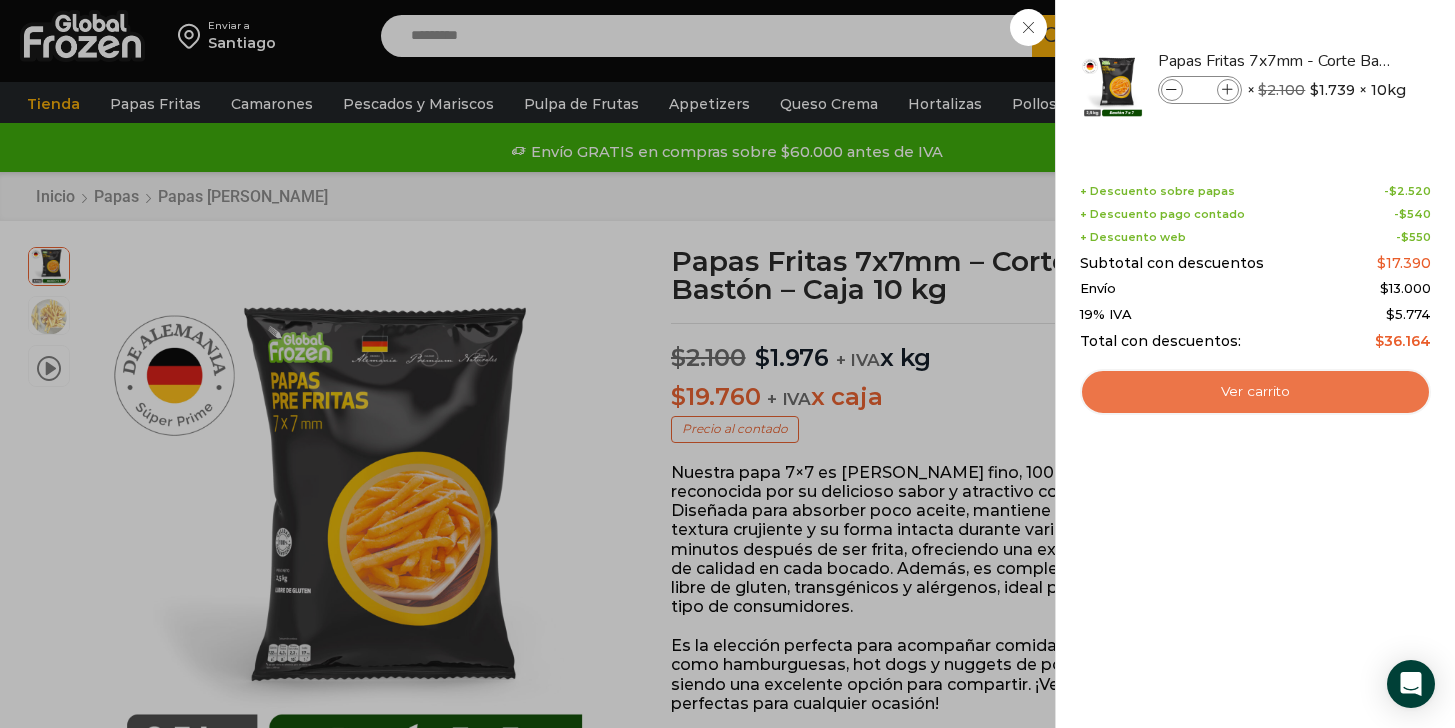 click on "Ver carrito" at bounding box center [1255, 392] 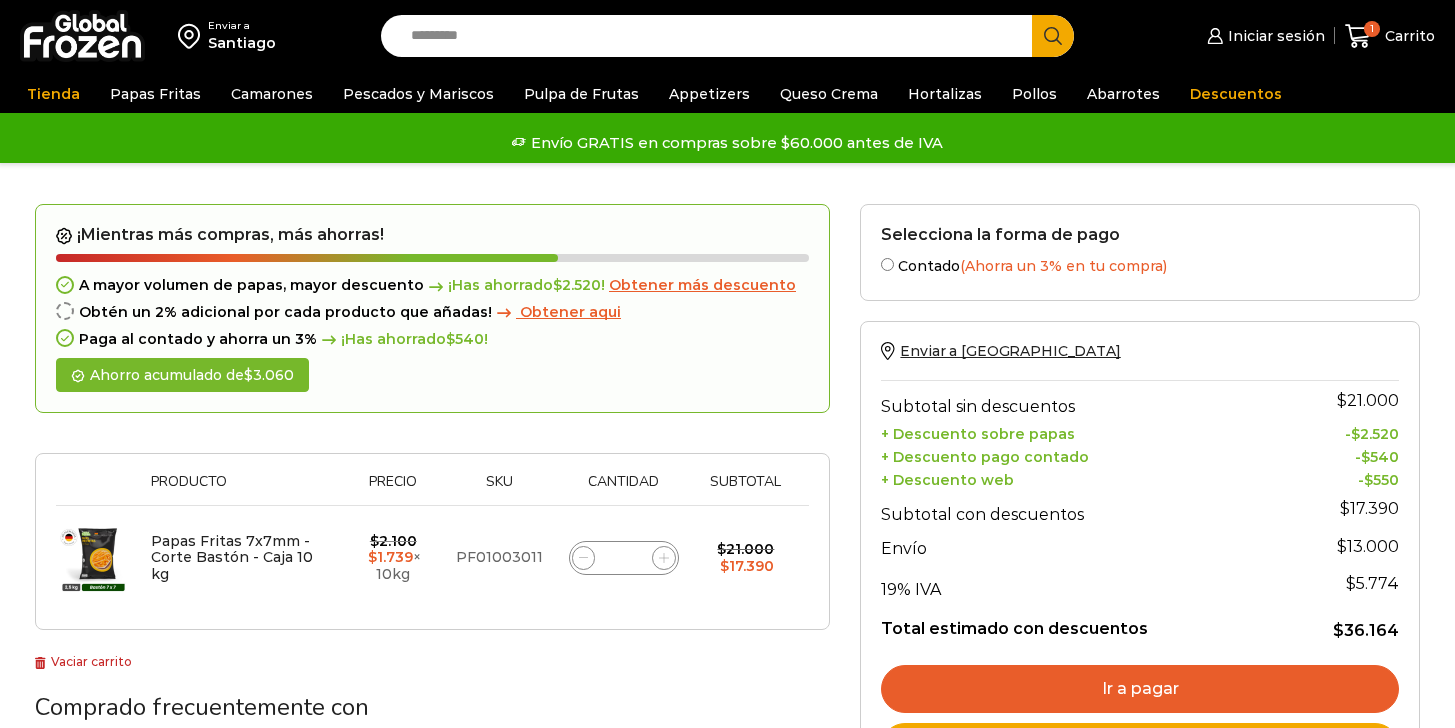 scroll, scrollTop: 0, scrollLeft: 0, axis: both 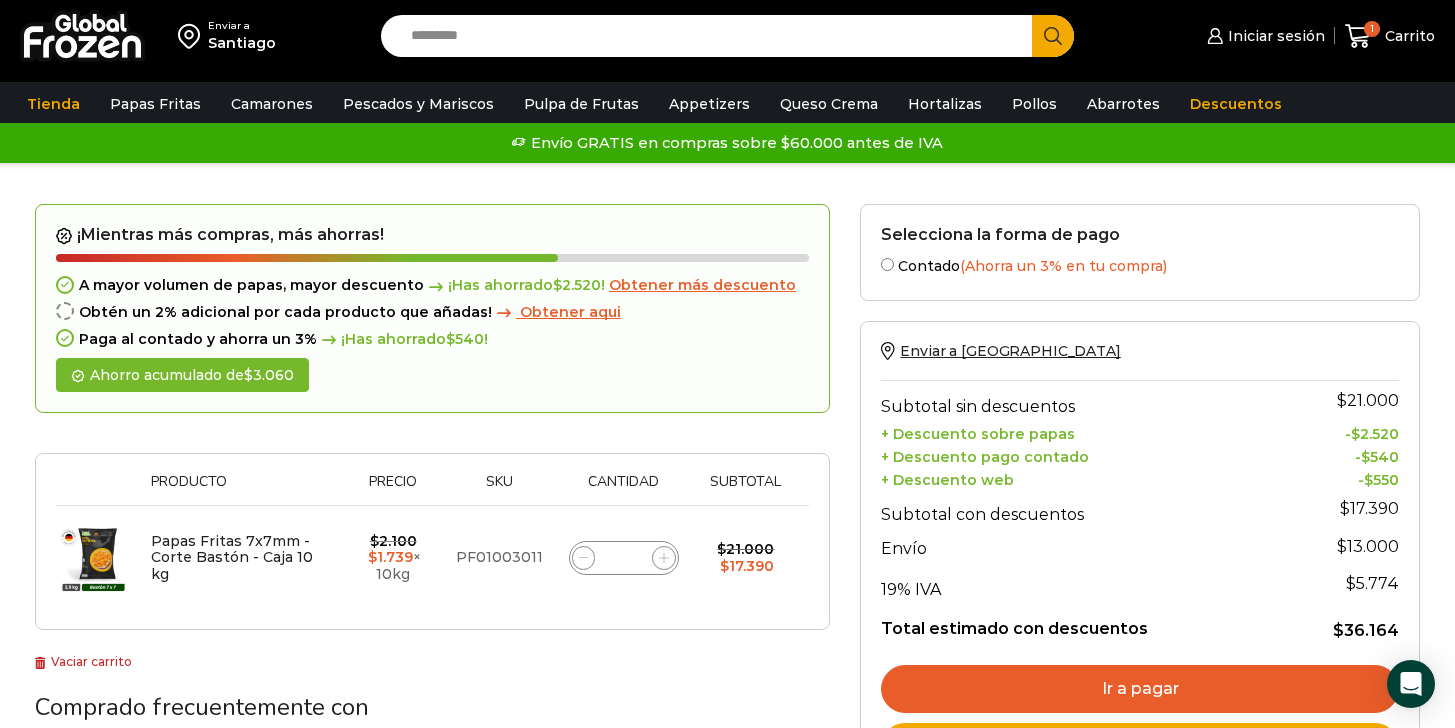 click on "*" 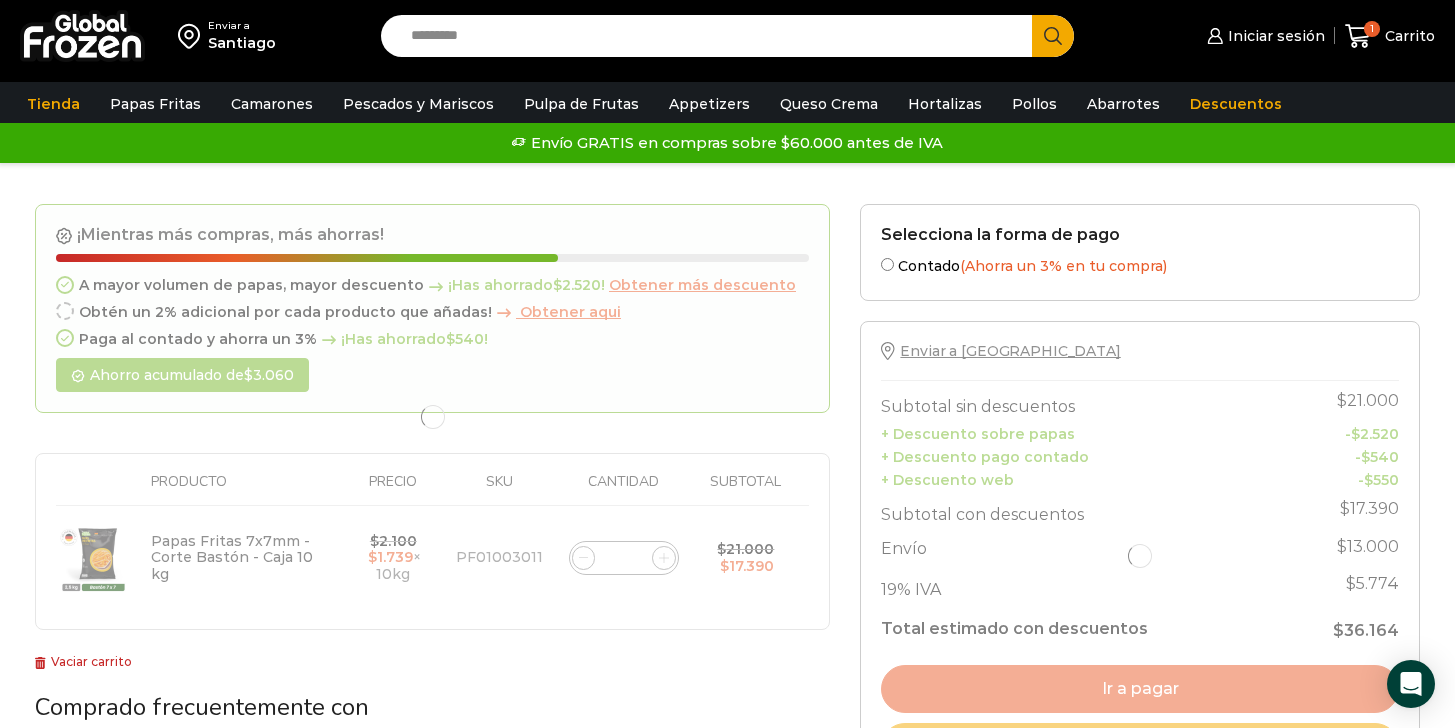 type on "***" 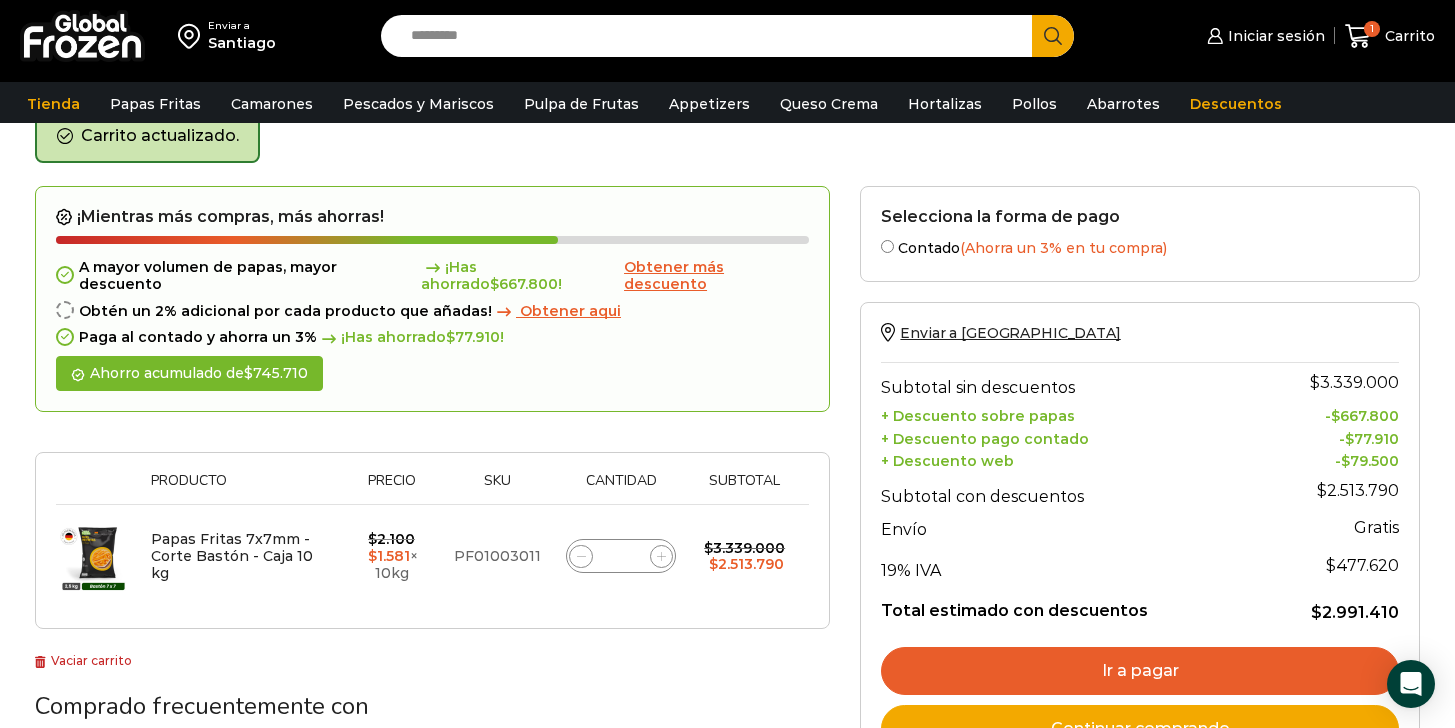 scroll, scrollTop: 103, scrollLeft: 0, axis: vertical 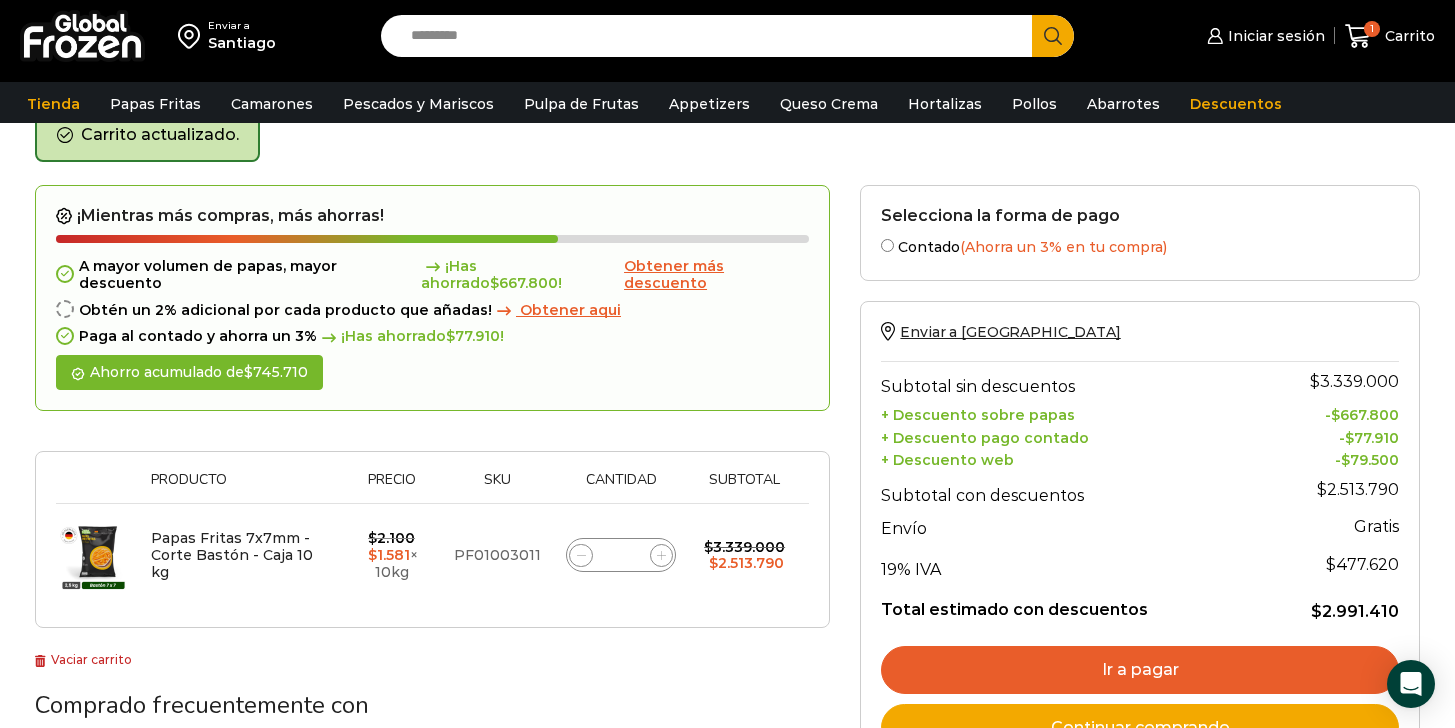 click on "Papas Fritas 7x7mm - Corte Bastón - Caja 10 kg cantidad
***" 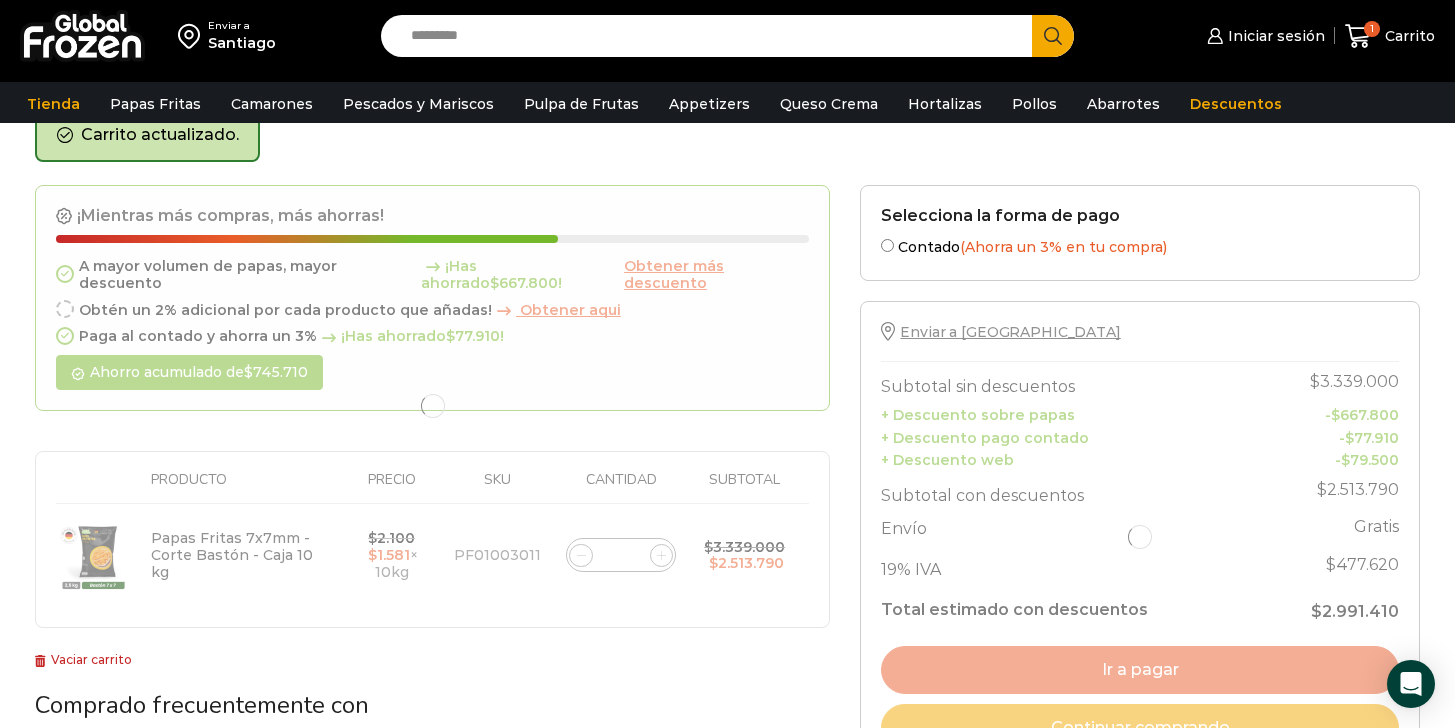 type on "***" 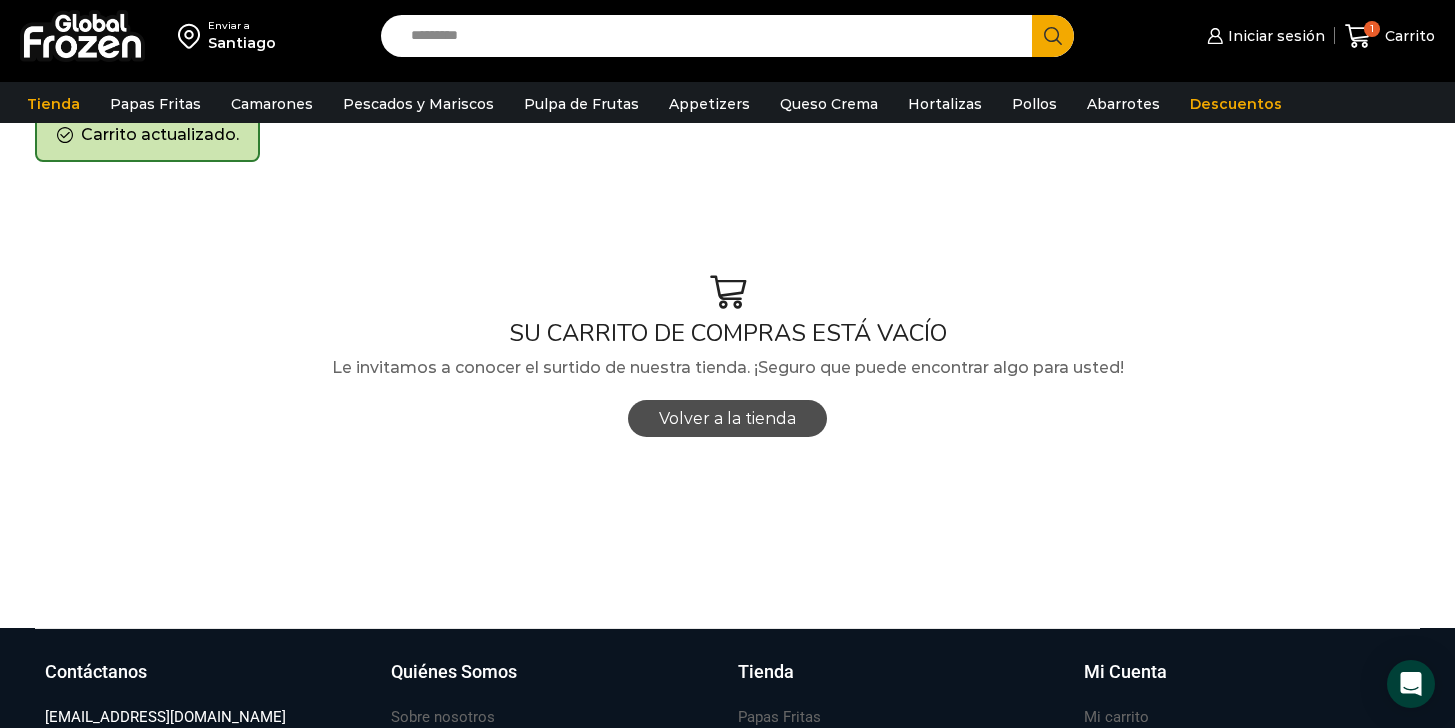 click on "Volver a la tienda" at bounding box center (727, 418) 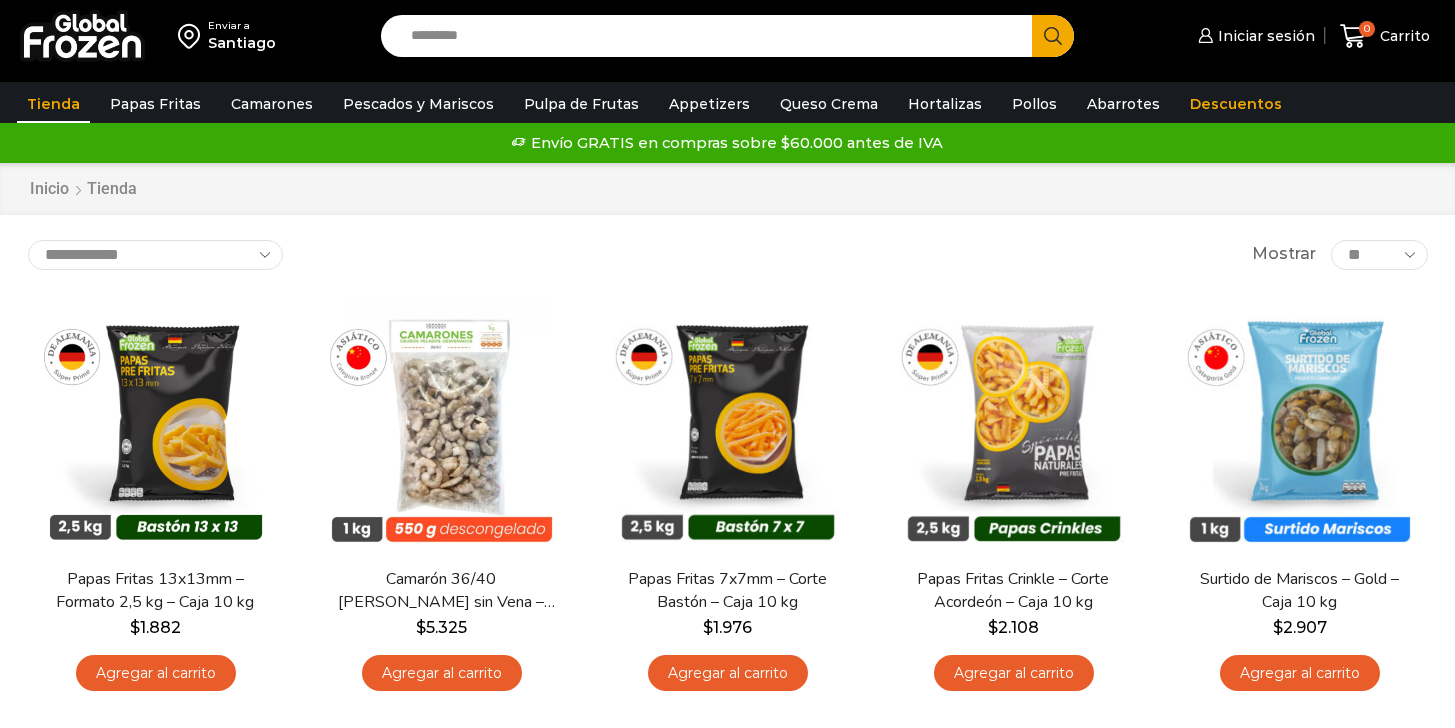 scroll, scrollTop: 0, scrollLeft: 0, axis: both 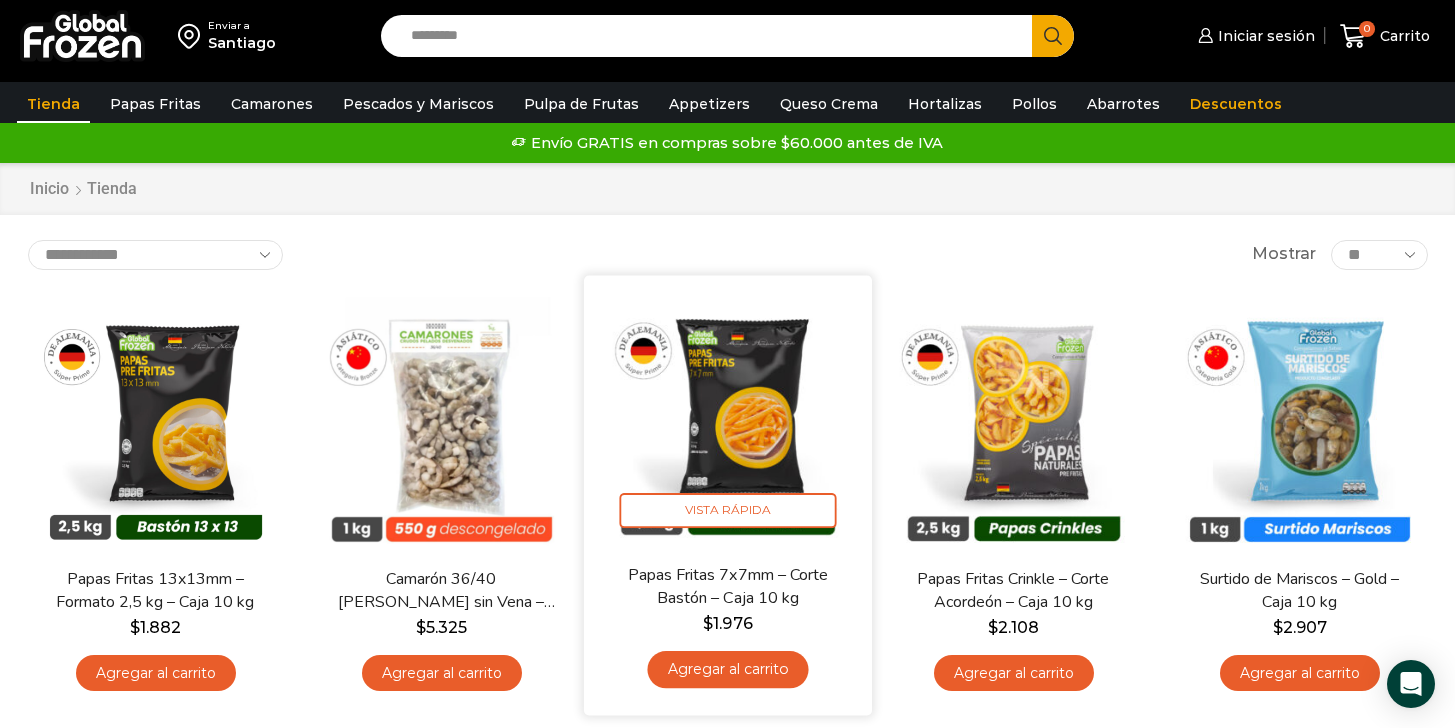 click at bounding box center (728, 419) 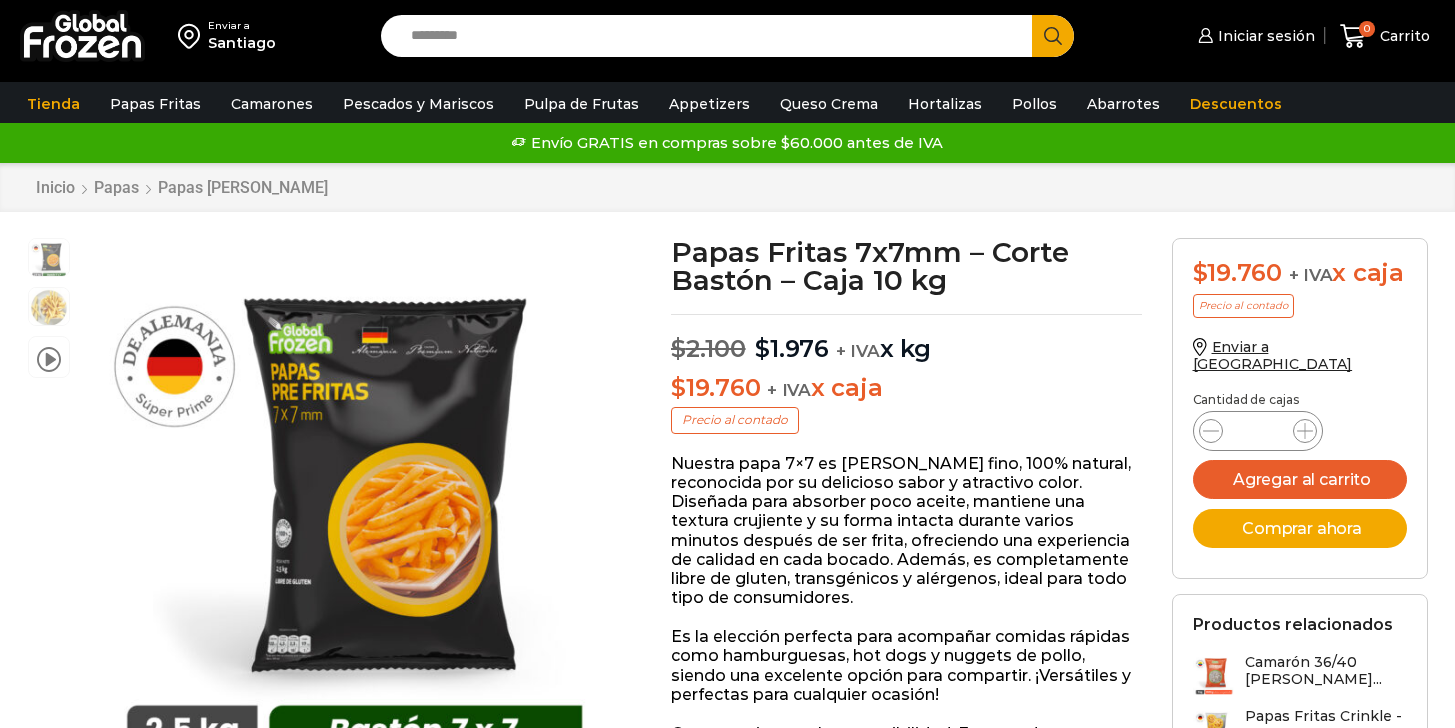 scroll, scrollTop: 0, scrollLeft: 0, axis: both 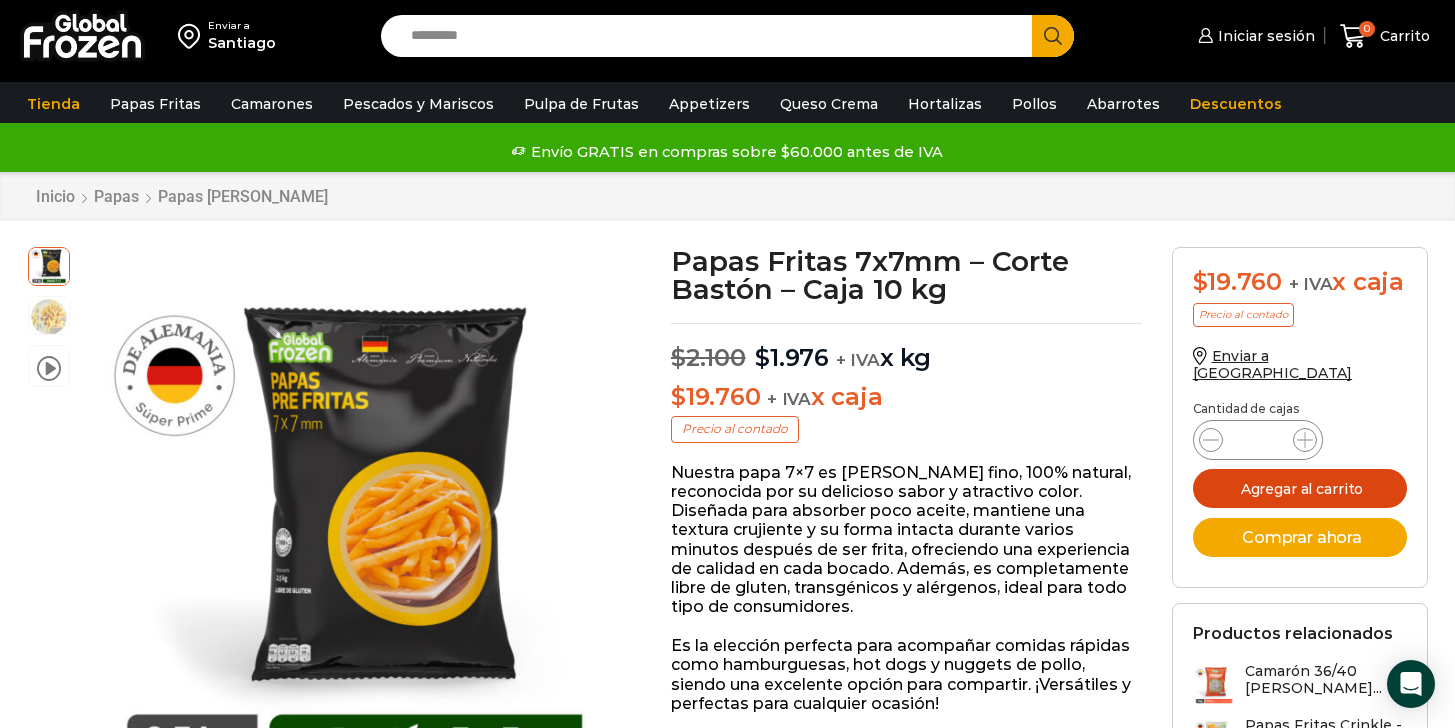 click on "Agregar al carrito" at bounding box center [1300, 488] 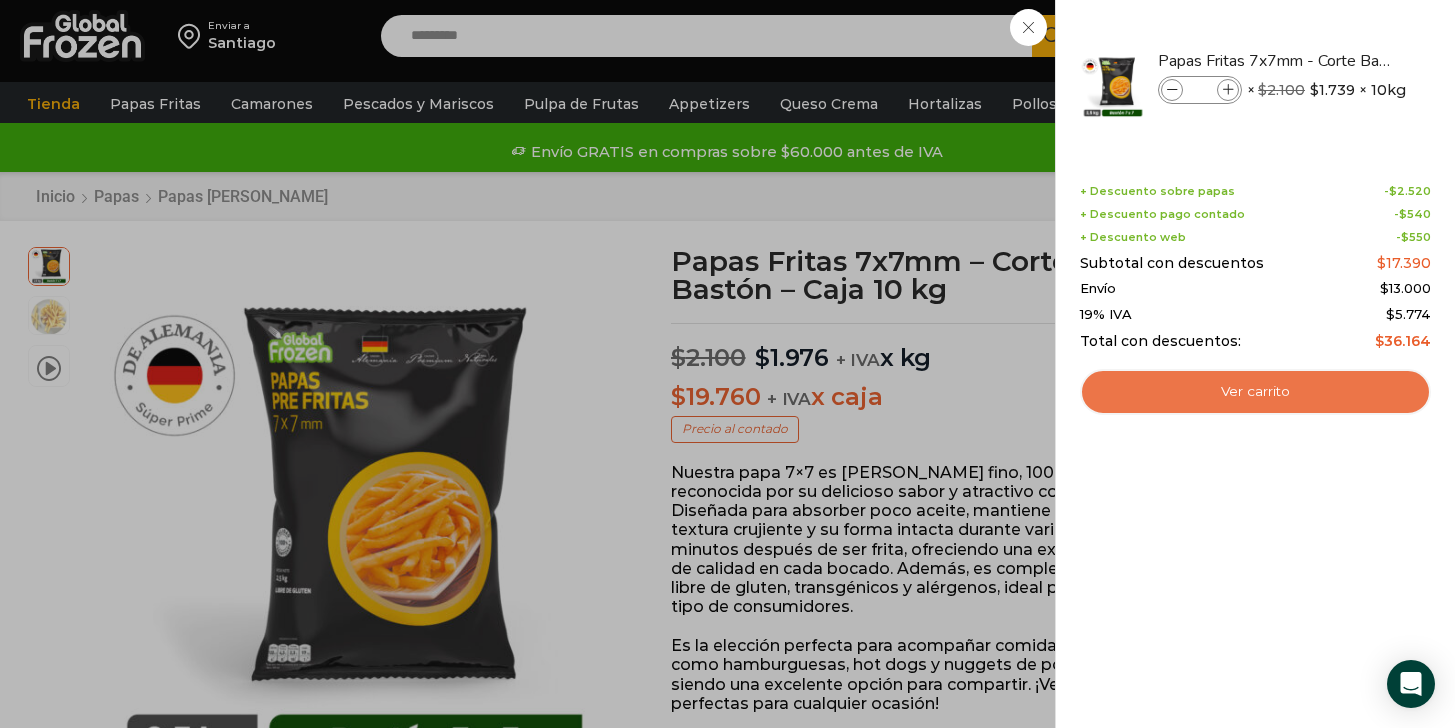 click on "Ver carrito" at bounding box center [1255, 392] 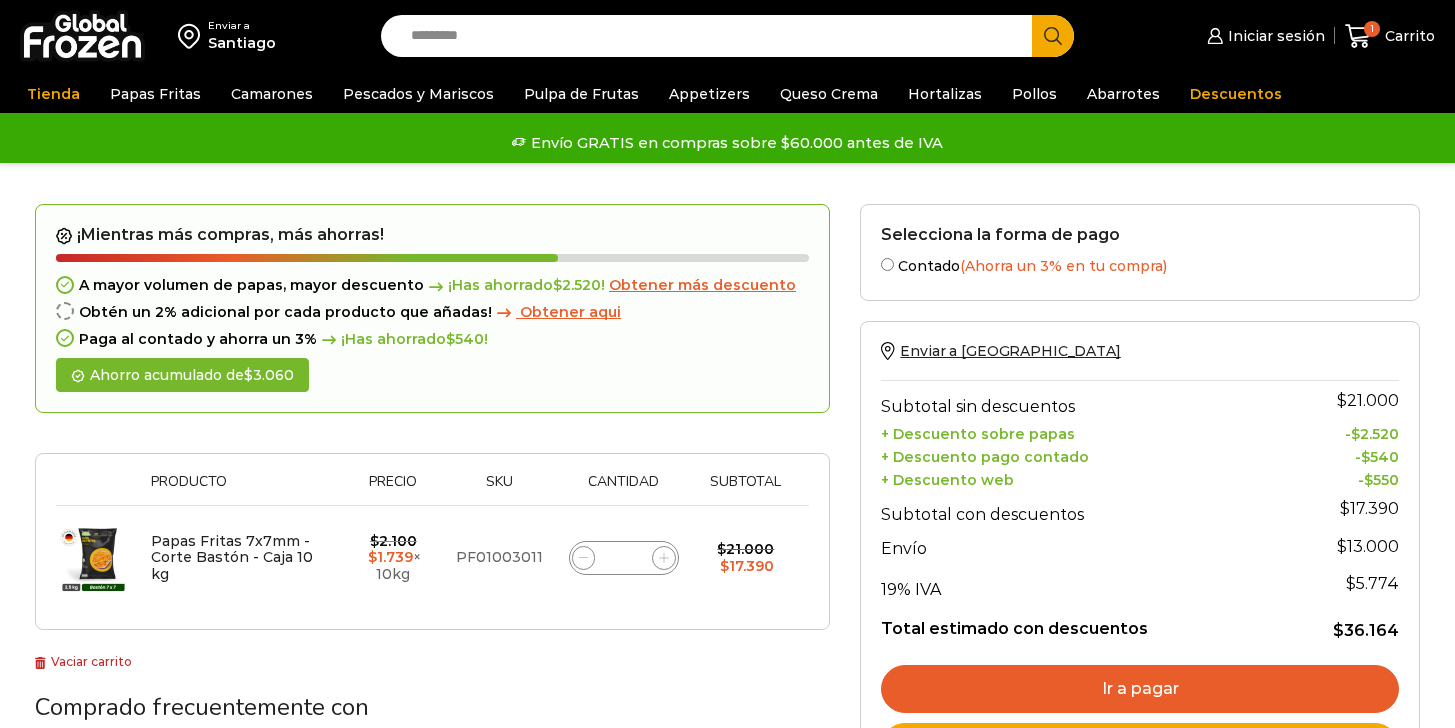 scroll, scrollTop: 0, scrollLeft: 0, axis: both 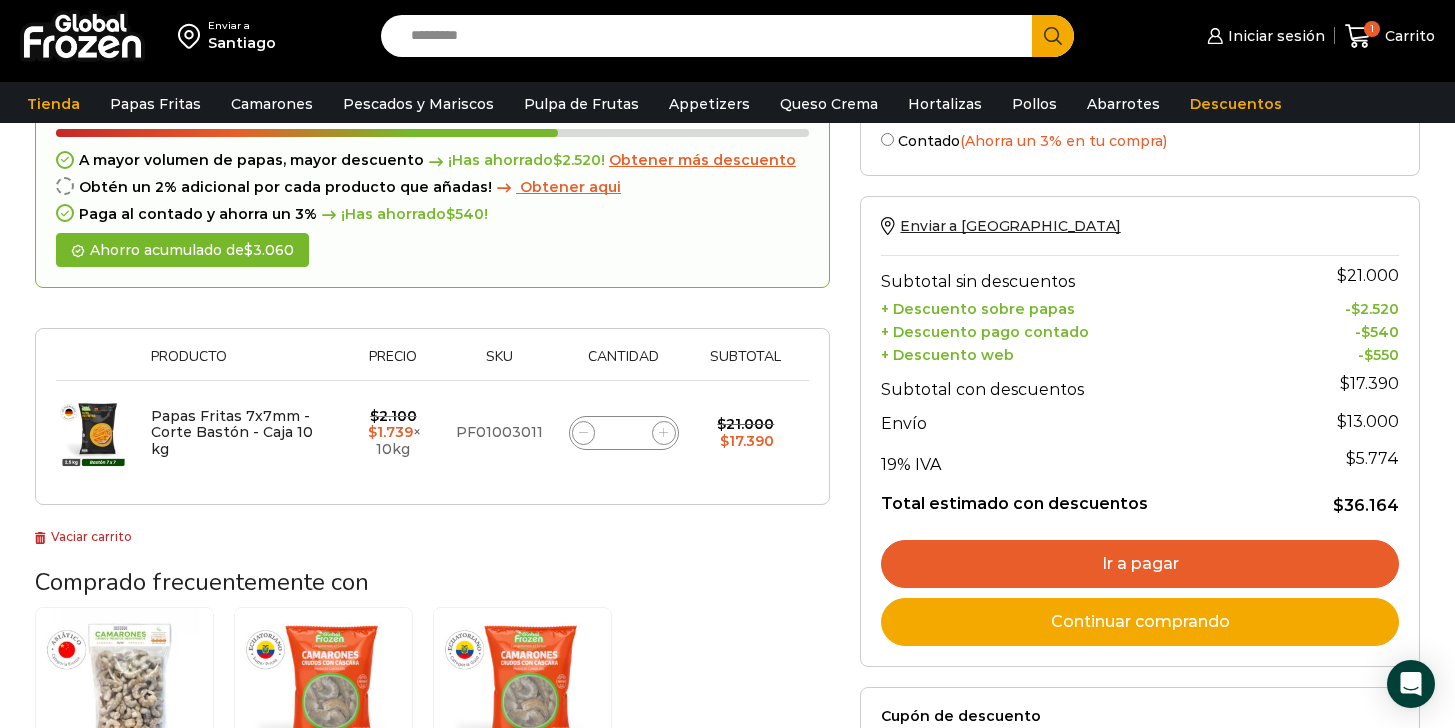 click on "*" 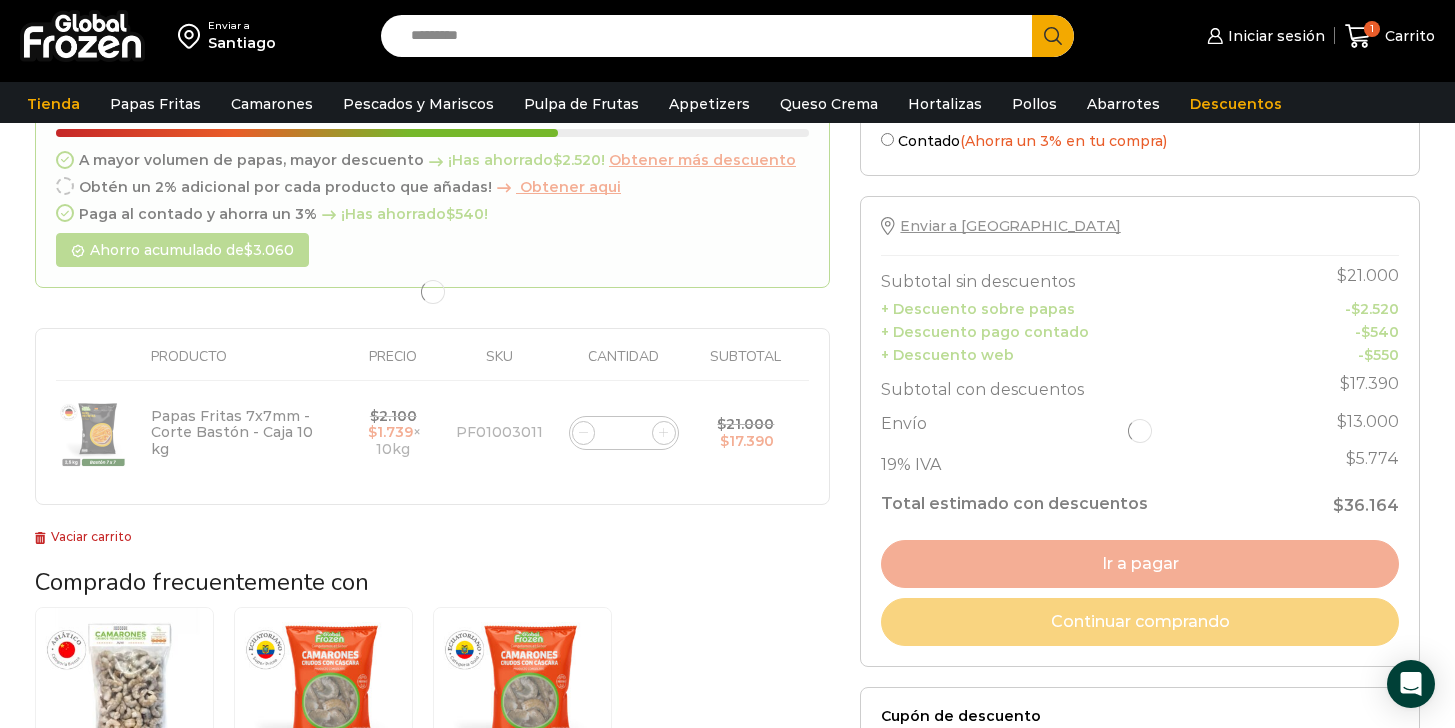 type on "*" 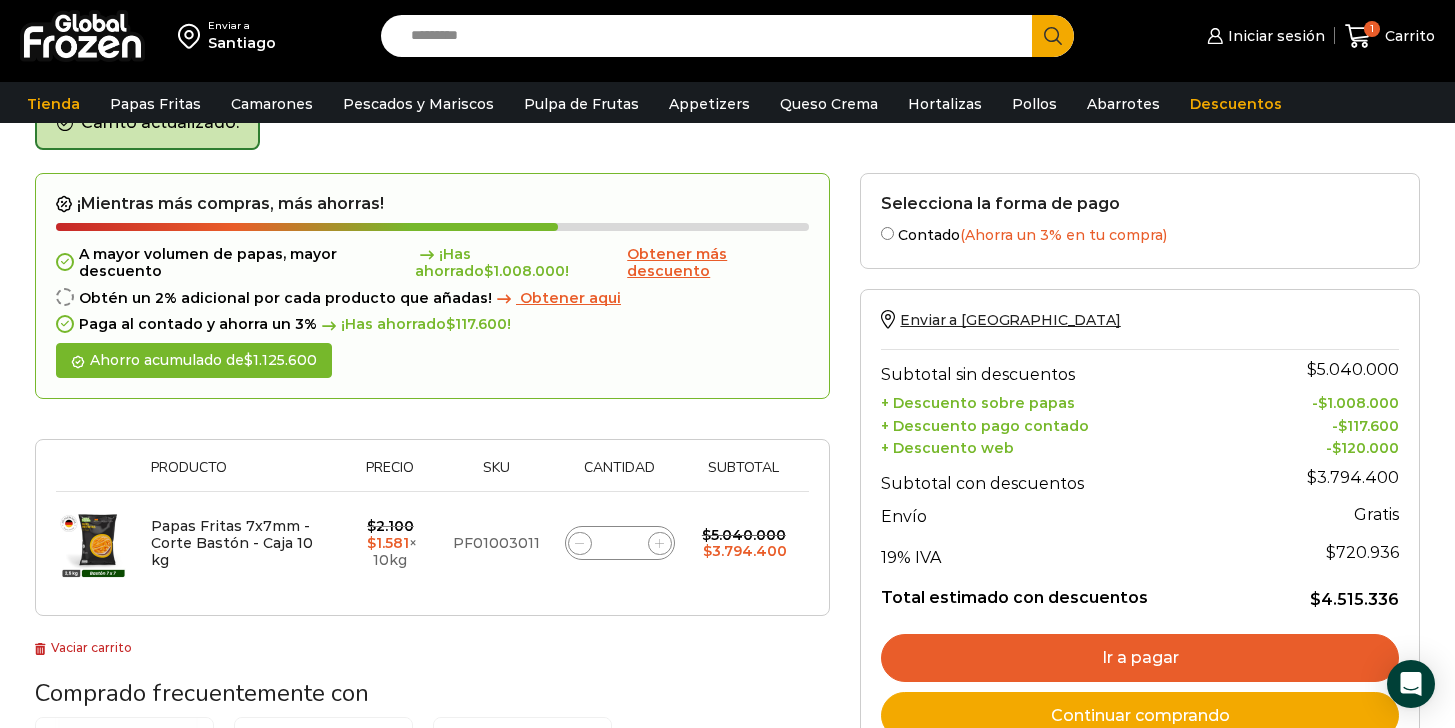 scroll, scrollTop: 113, scrollLeft: 0, axis: vertical 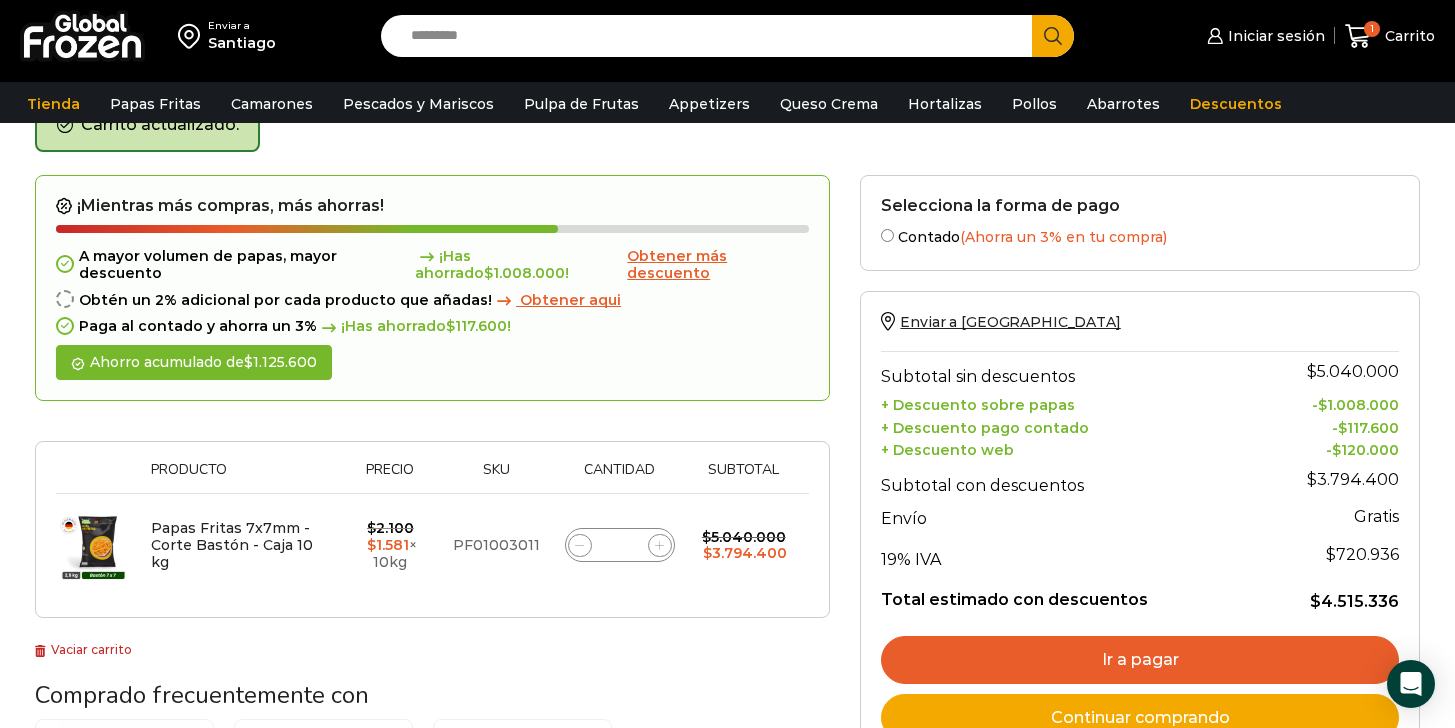 click on "***" 